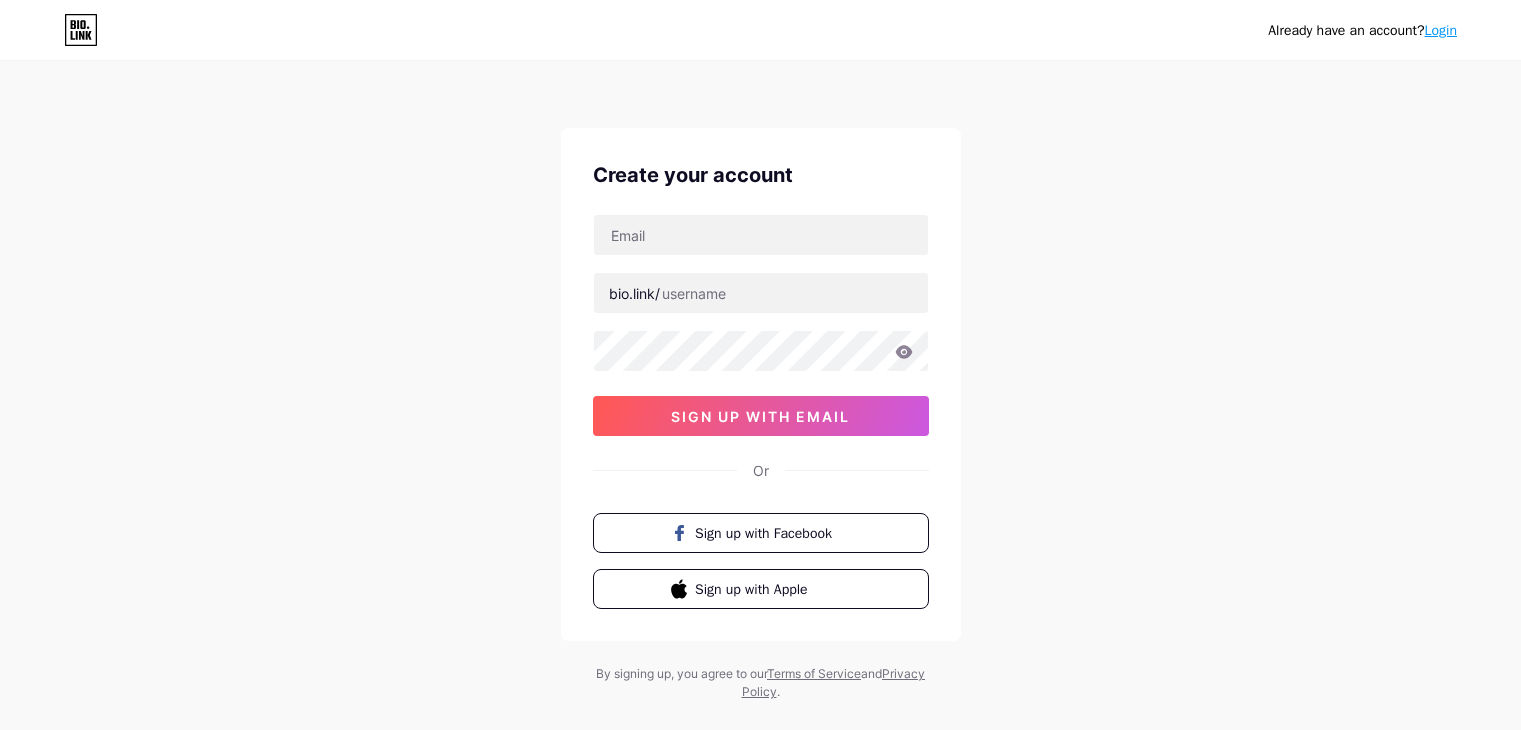 scroll, scrollTop: 0, scrollLeft: 0, axis: both 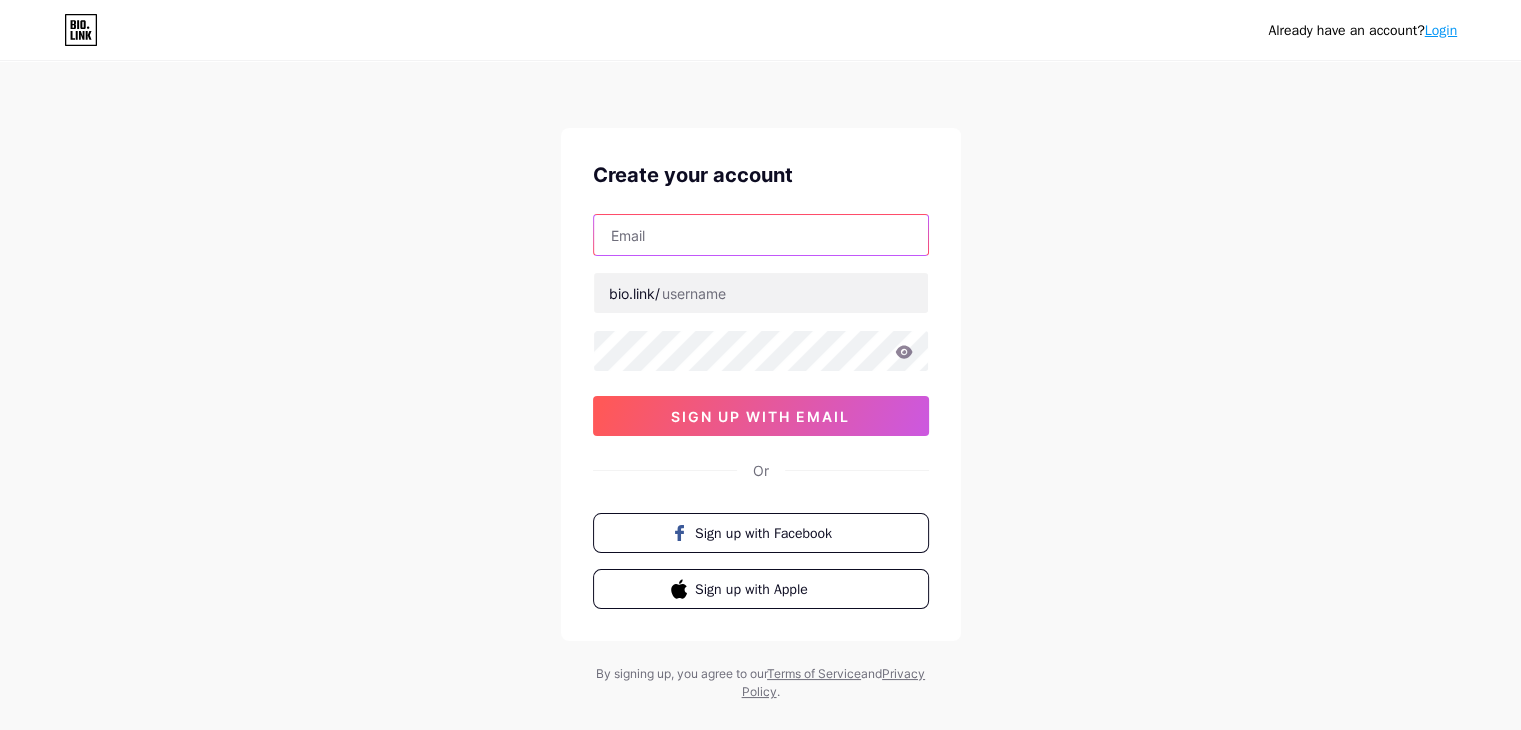 click at bounding box center [761, 235] 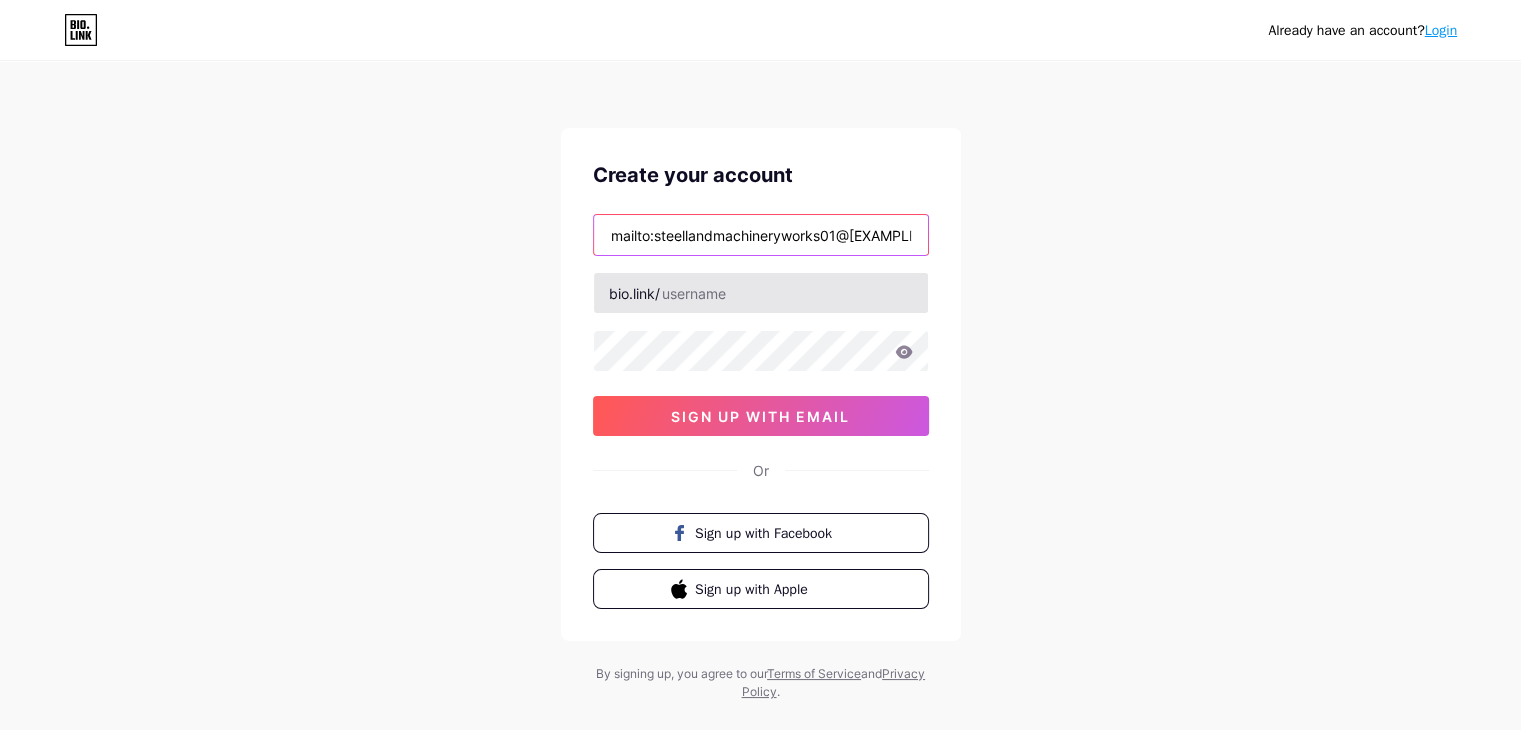 type on "mailto:steellandmachineryworks01@[EXAMPLE.COM]" 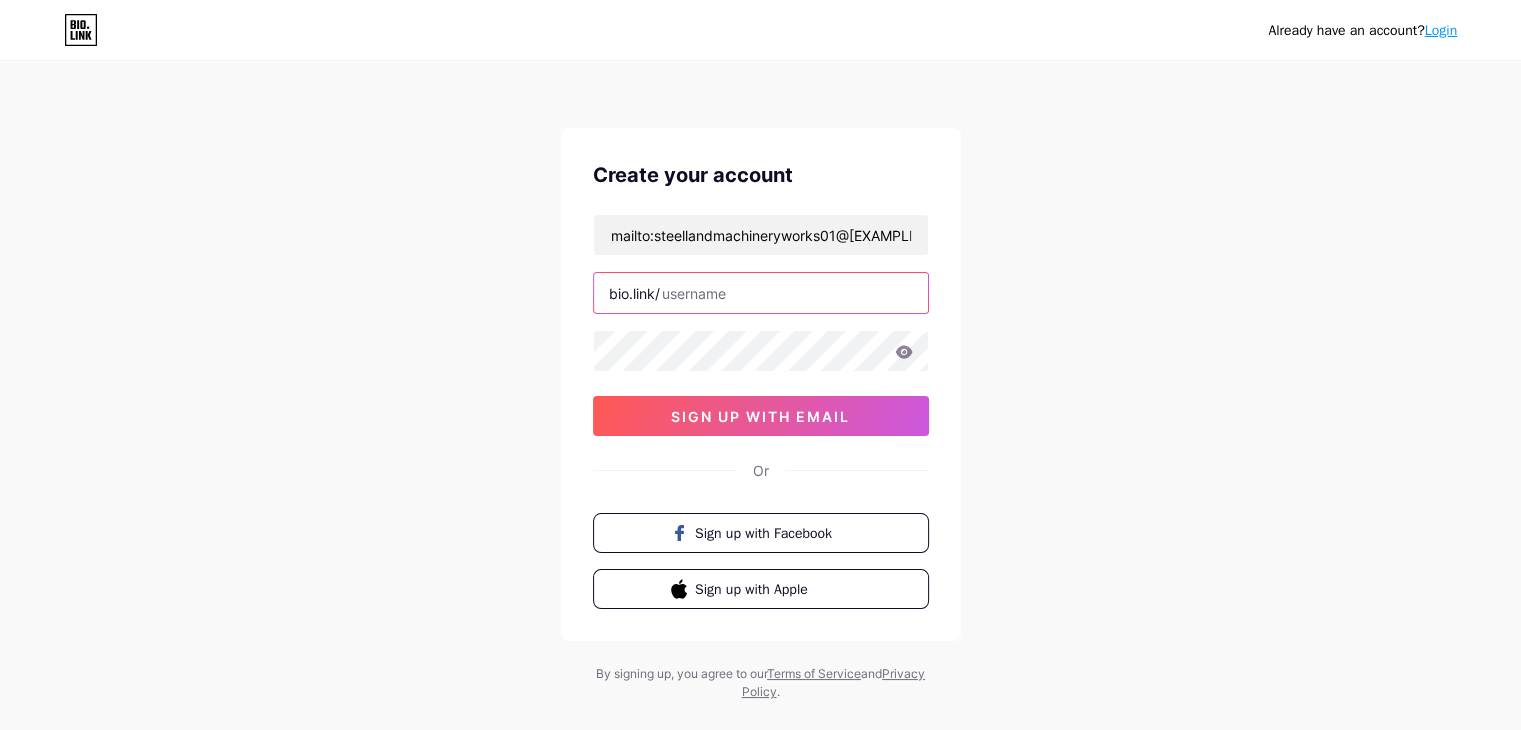 click at bounding box center [761, 293] 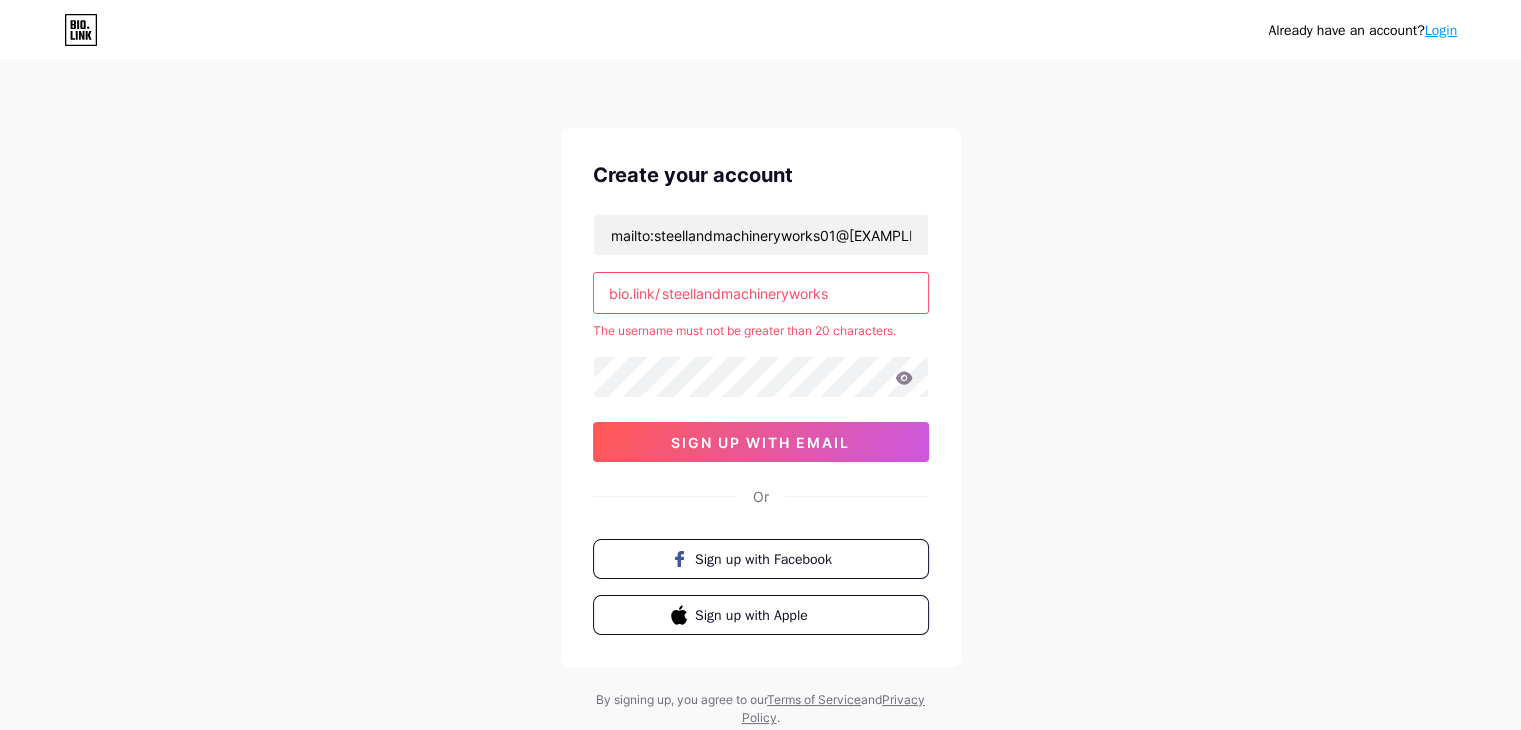 click on "Already have an account?  Login   Create your account     steellandmachineryworks01@[EXAMPLE.COM]     bio.link/   steellandmachineryworks     The username must not be greater than 20 characters.                 sign up with email         Or       Sign up with Facebook
Sign up with Apple
By signing up, you agree to our  Terms of Service  and  Privacy Policy ." at bounding box center [760, 395] 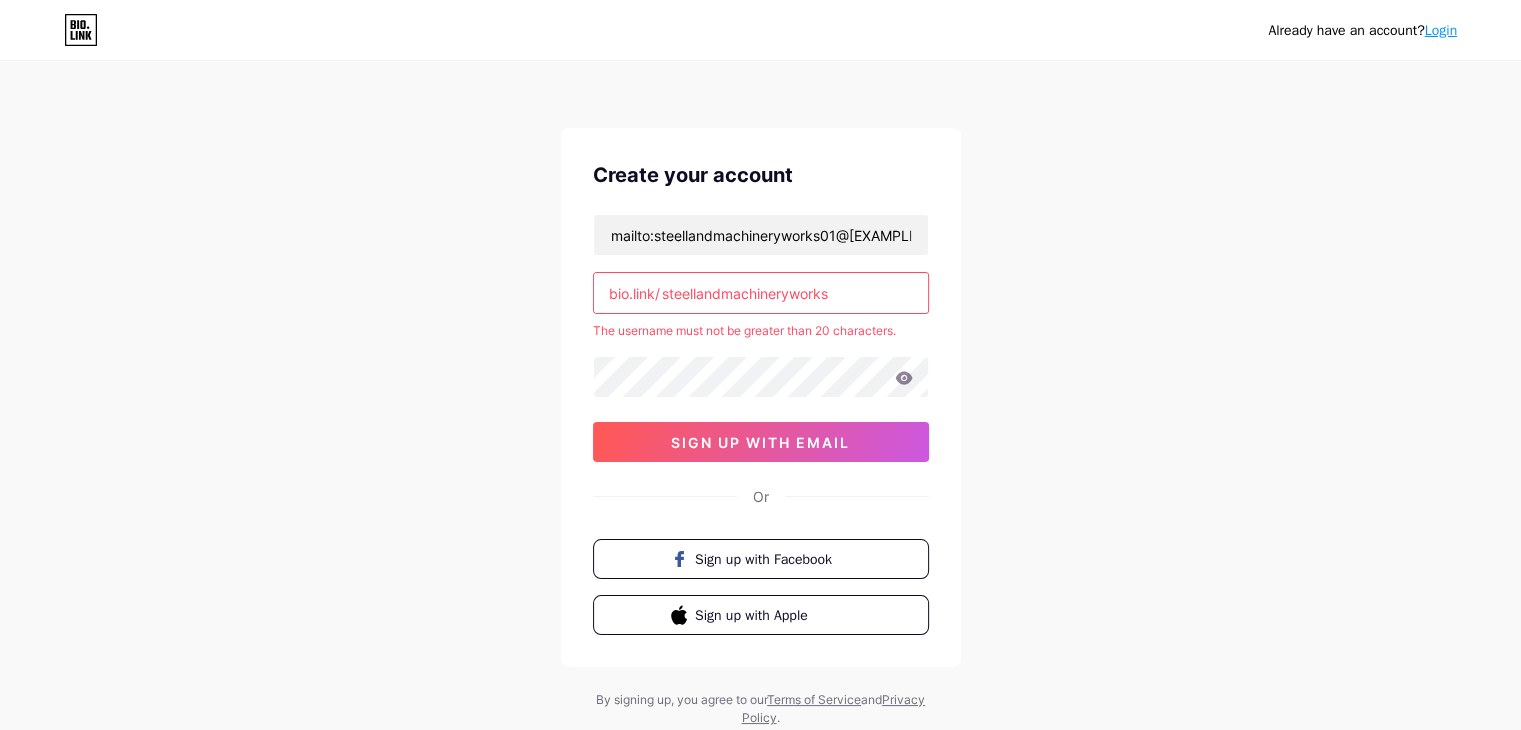 drag, startPoint x: 784, startPoint y: 289, endPoint x: 833, endPoint y: 295, distance: 49.365982 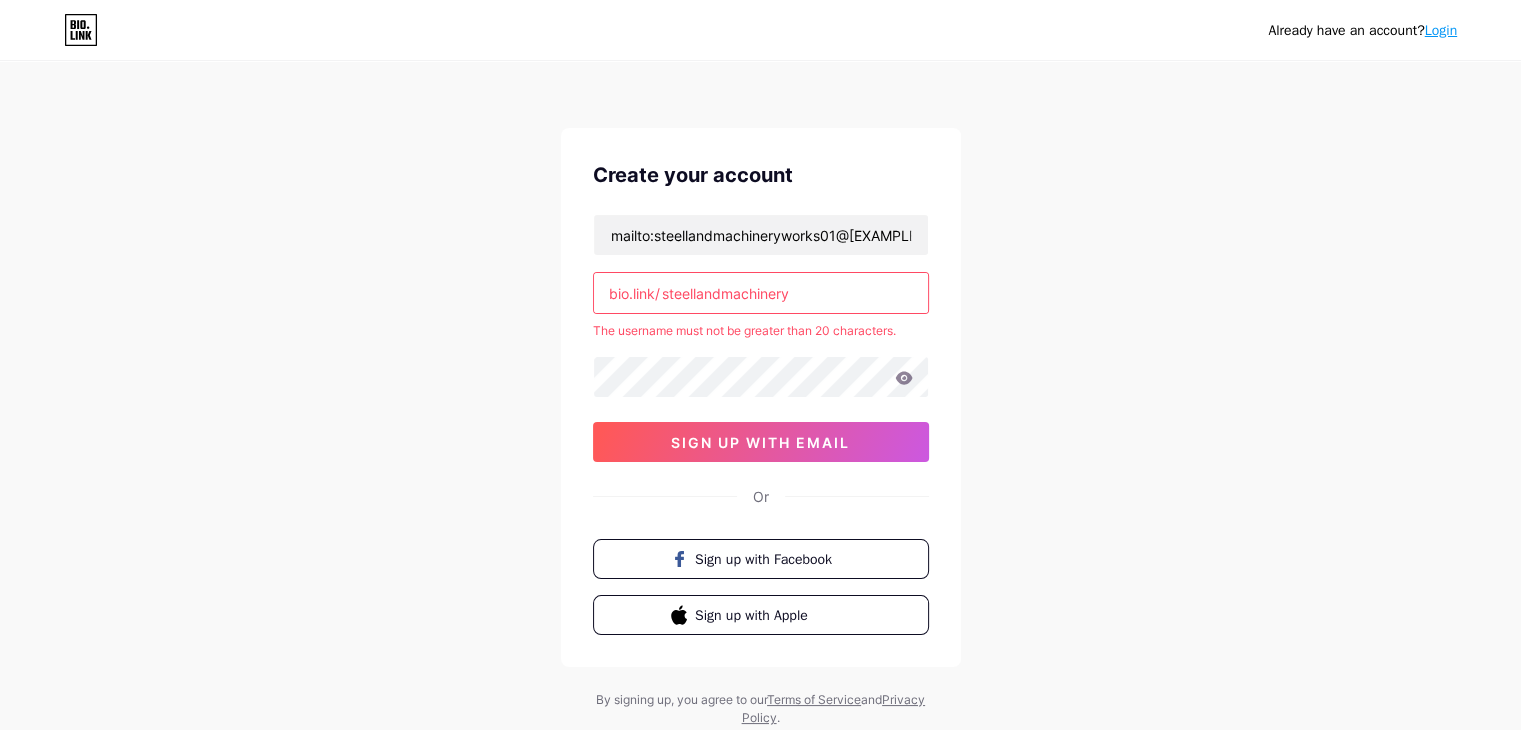 type on "steellandmachinery" 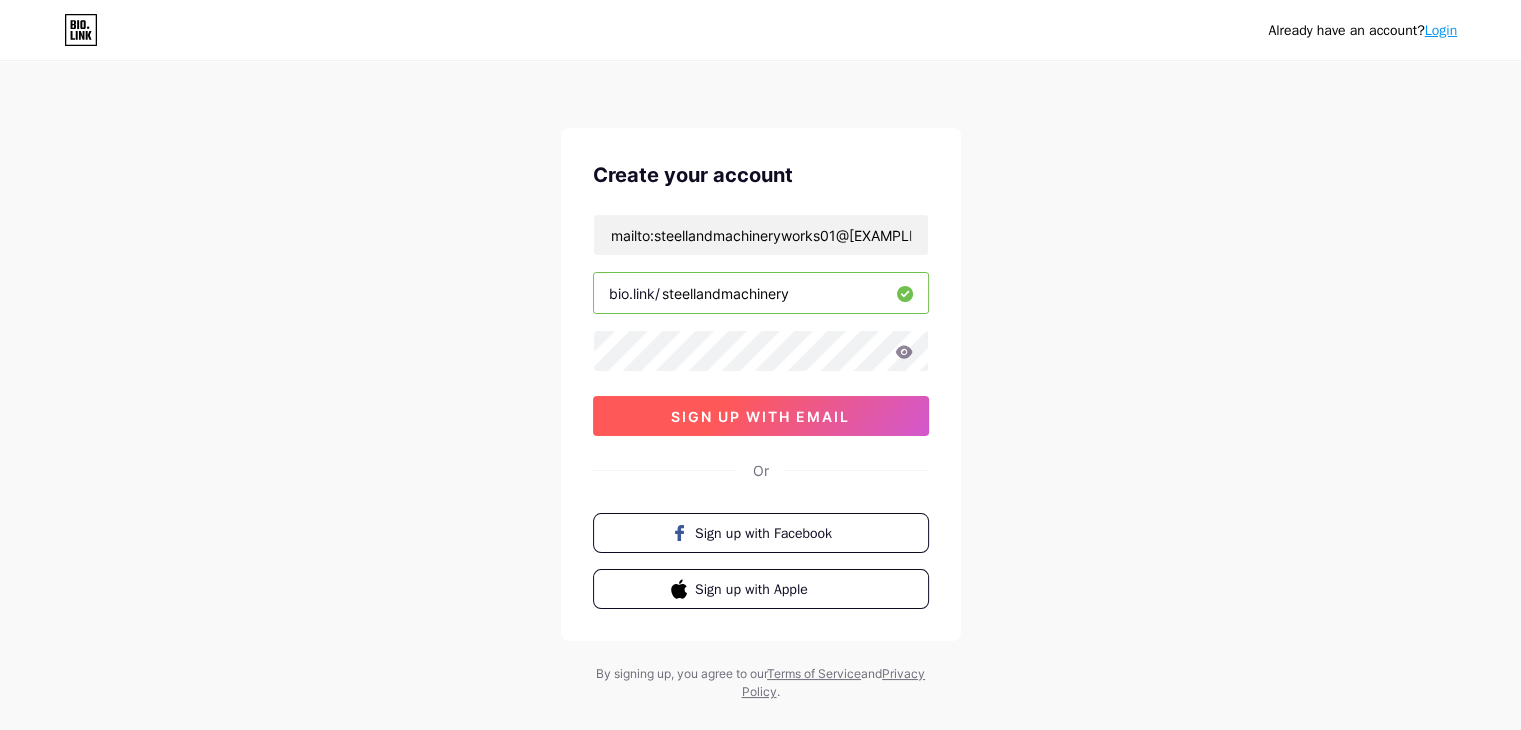 click on "sign up with email" at bounding box center (761, 416) 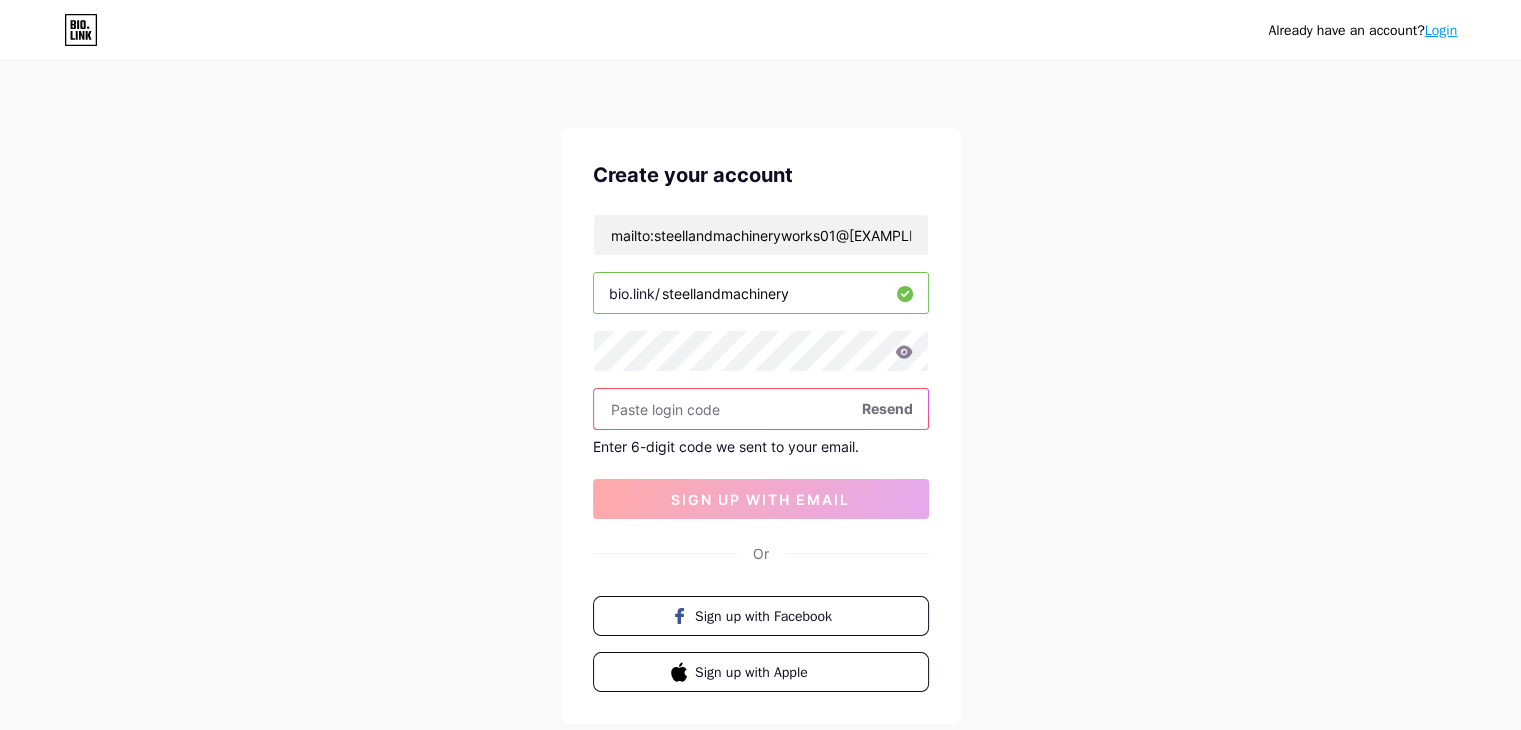 paste on "156010" 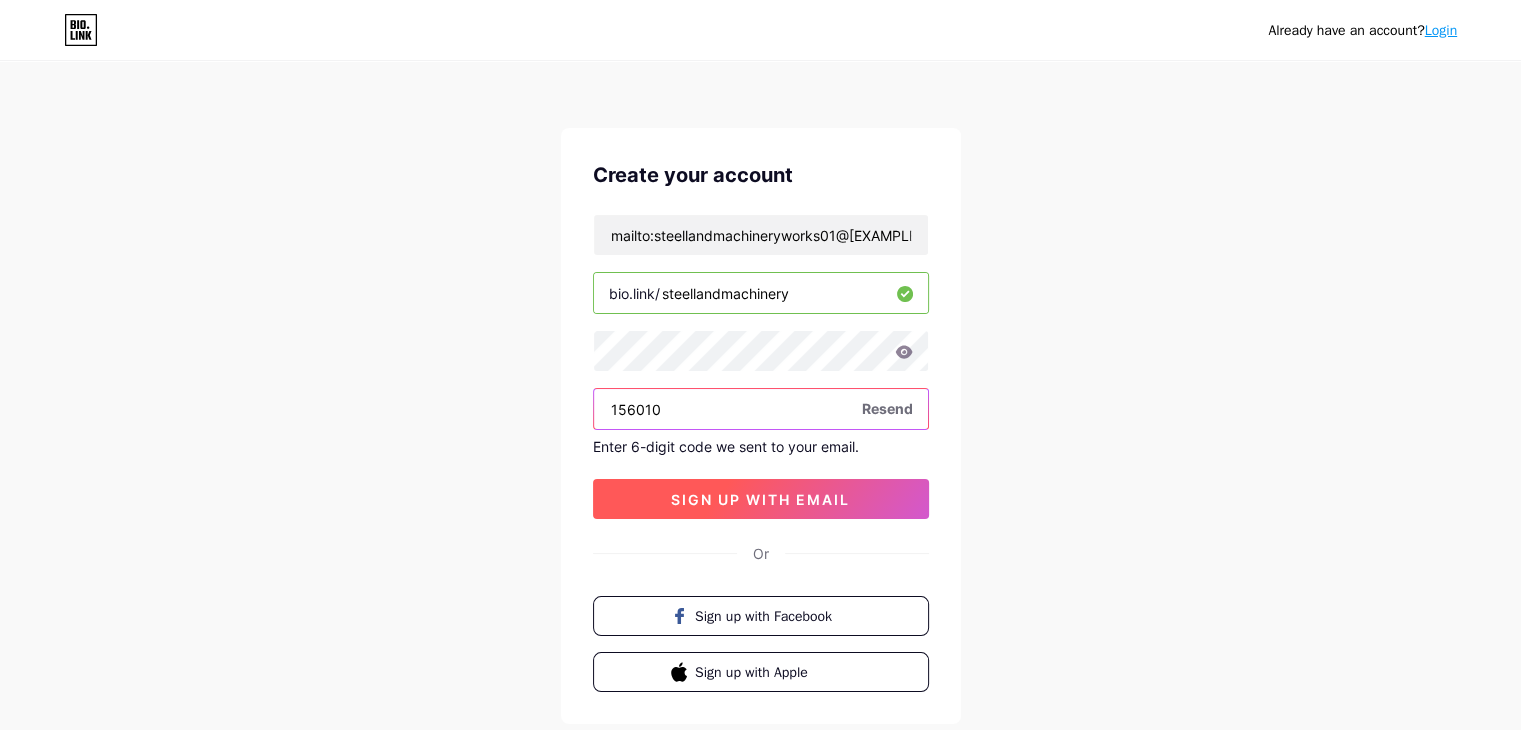 type on "156010" 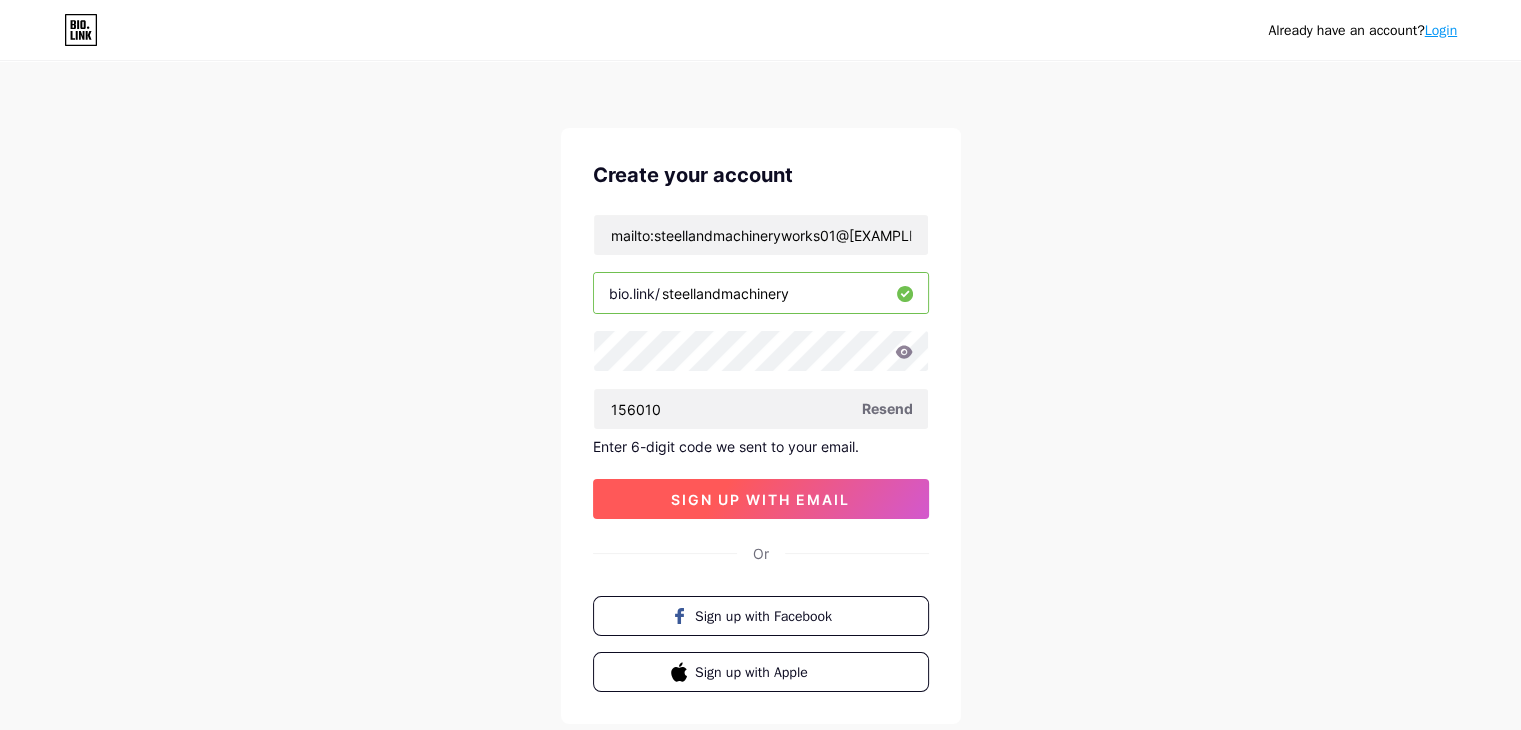 click on "sign up with email" at bounding box center (760, 499) 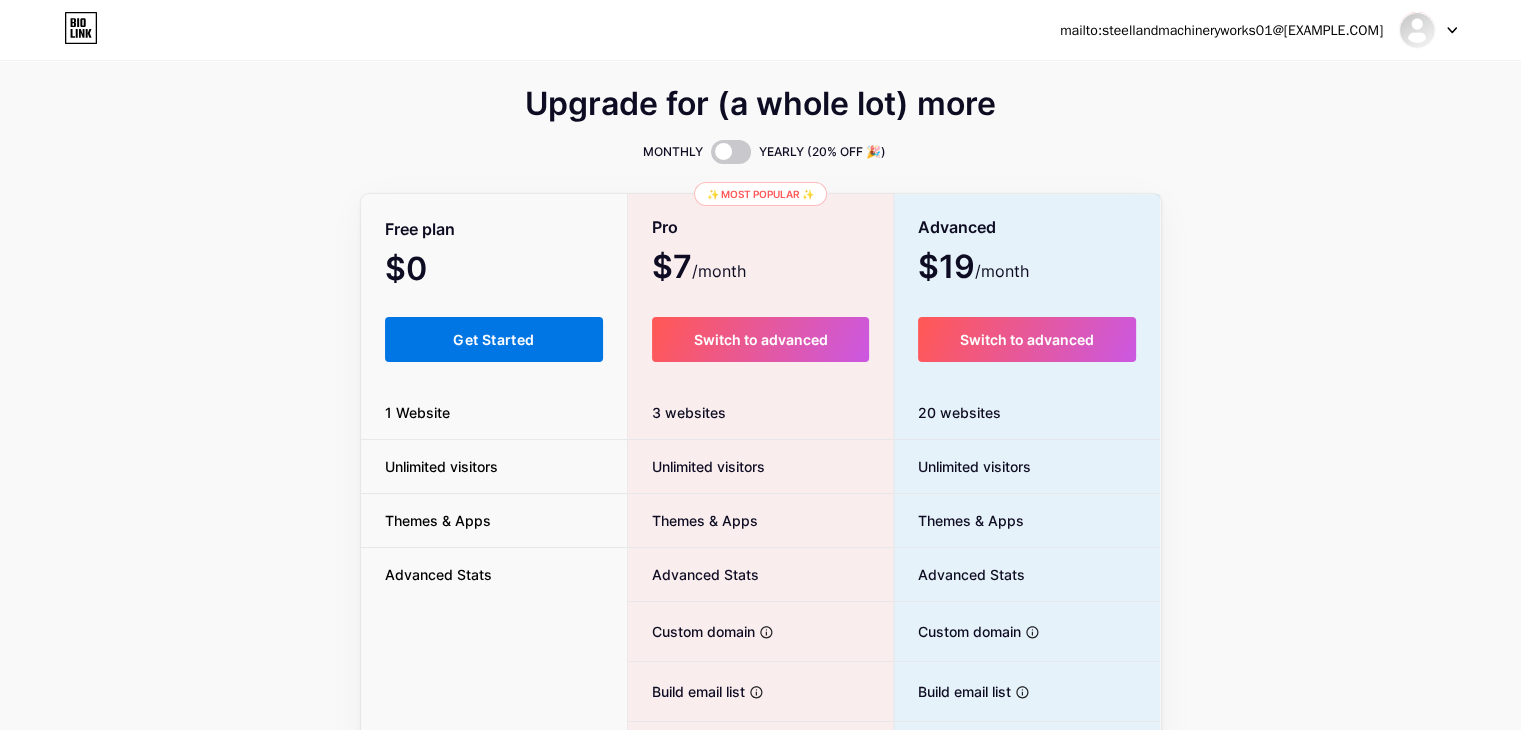 click on "Get Started" at bounding box center (493, 339) 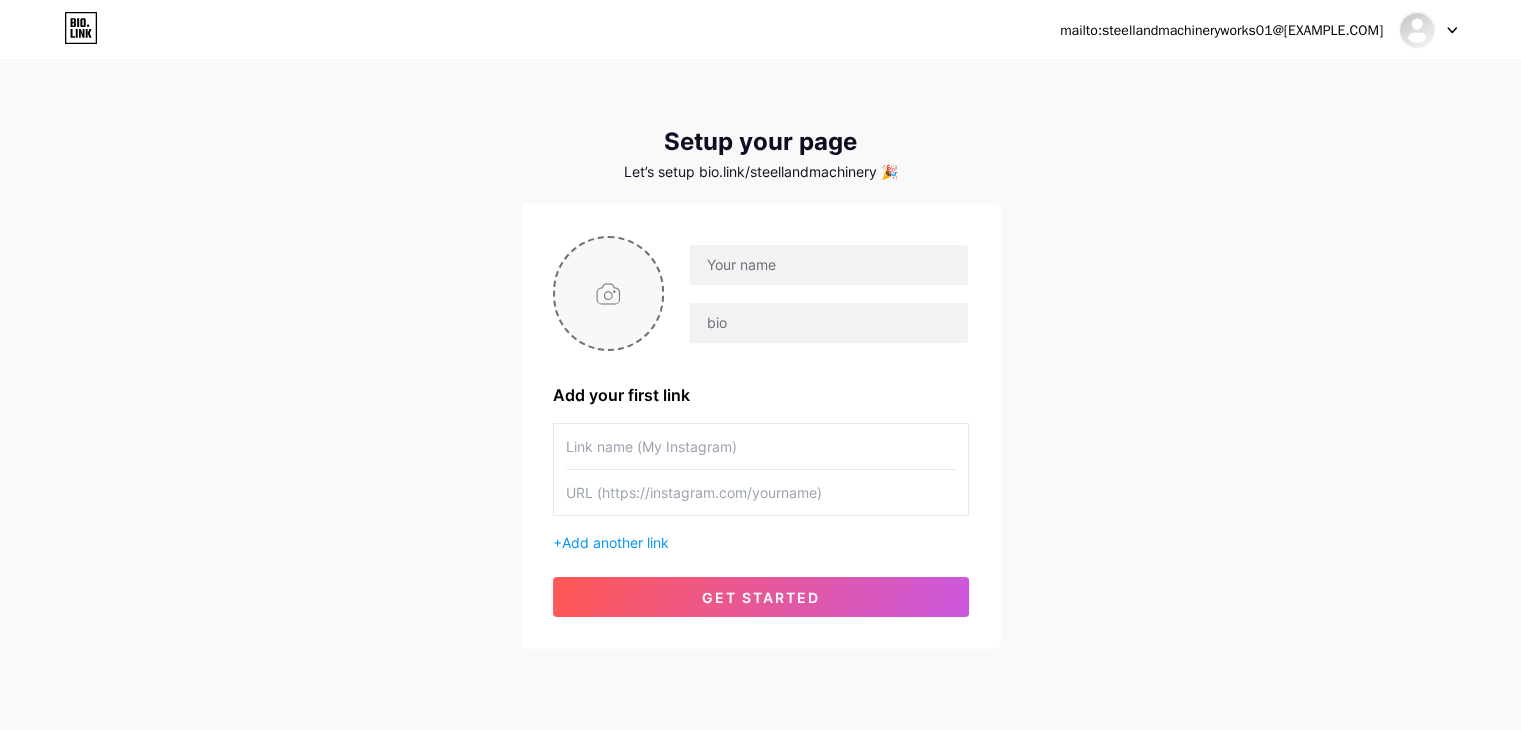 click at bounding box center (609, 293) 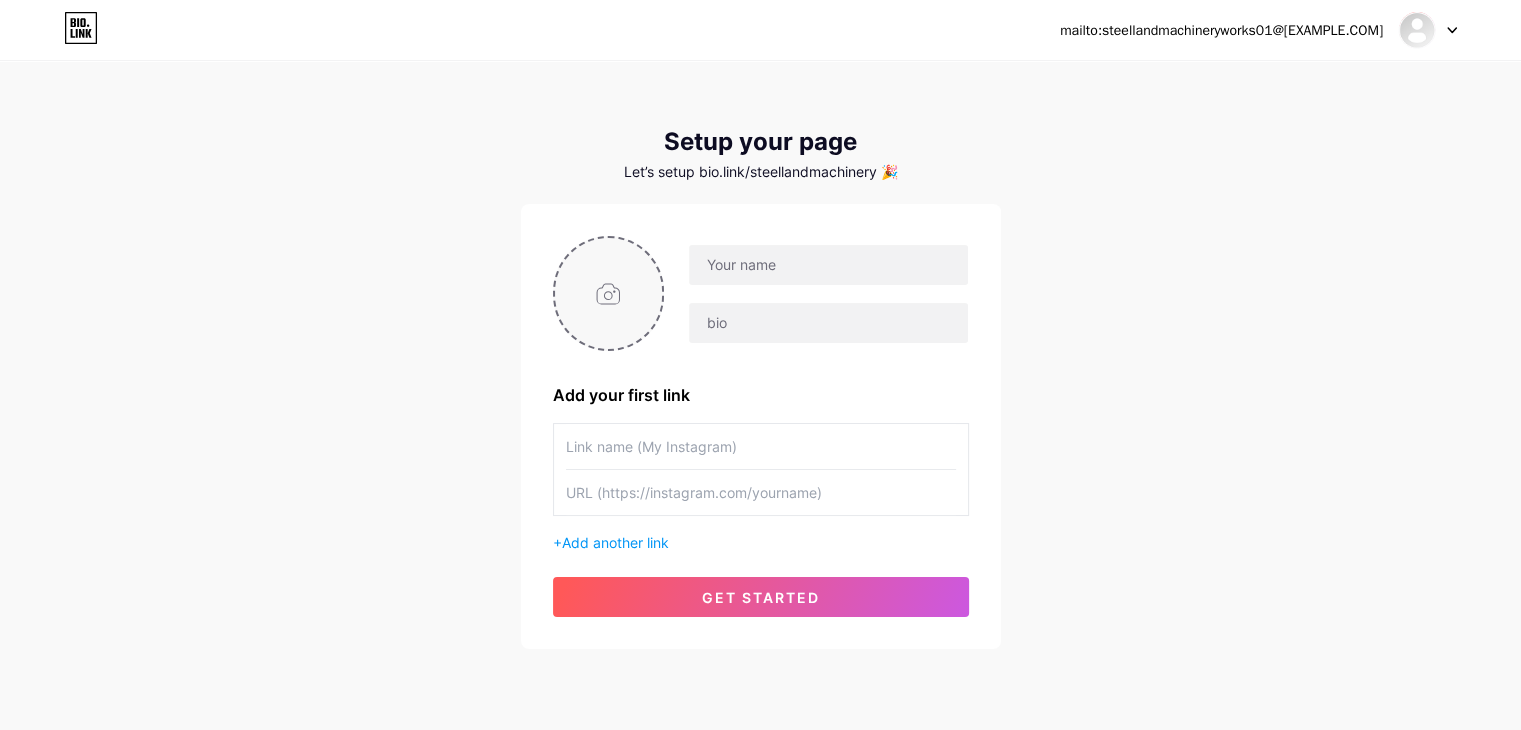 type on "C:\fakepath\Steel Land Logo JPG.jpg" 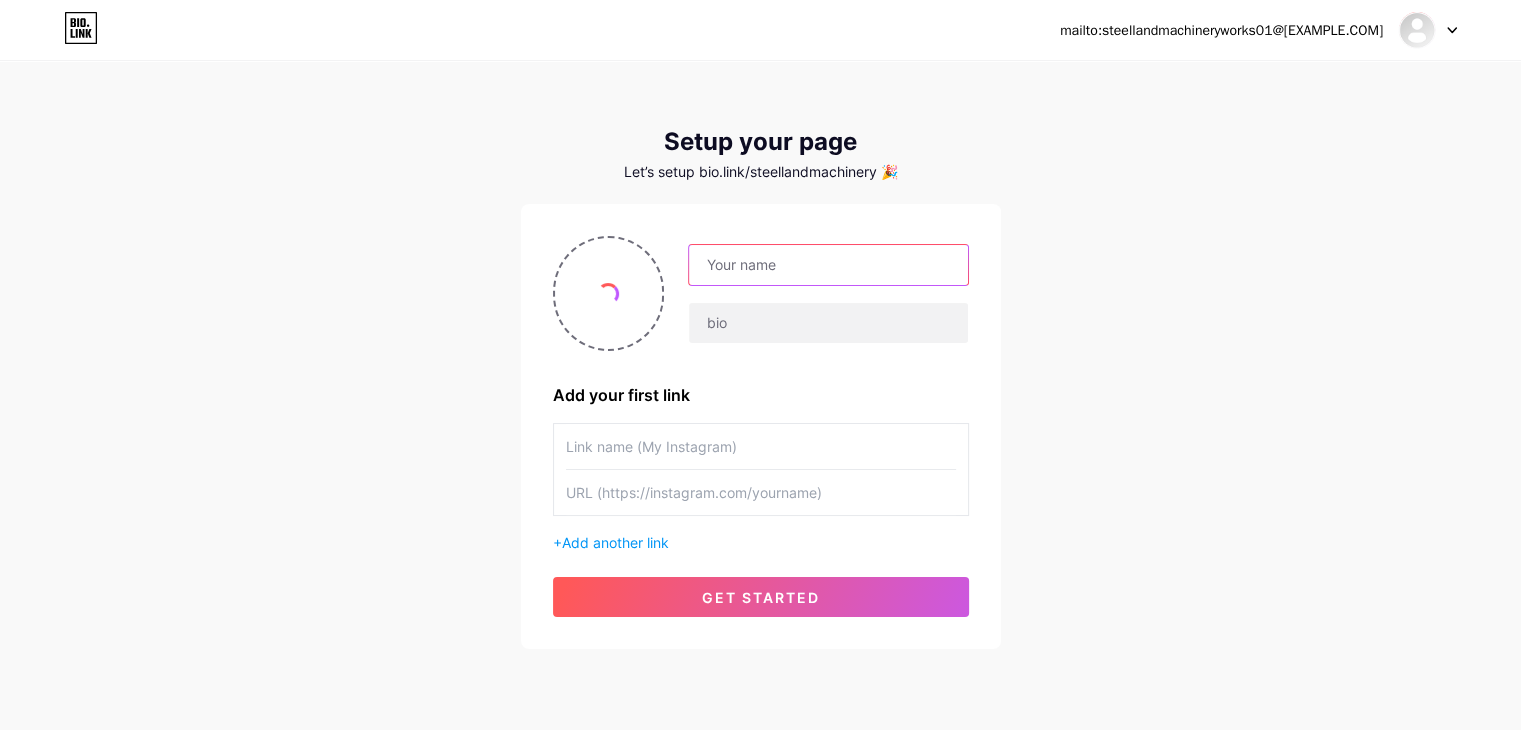 click at bounding box center [828, 265] 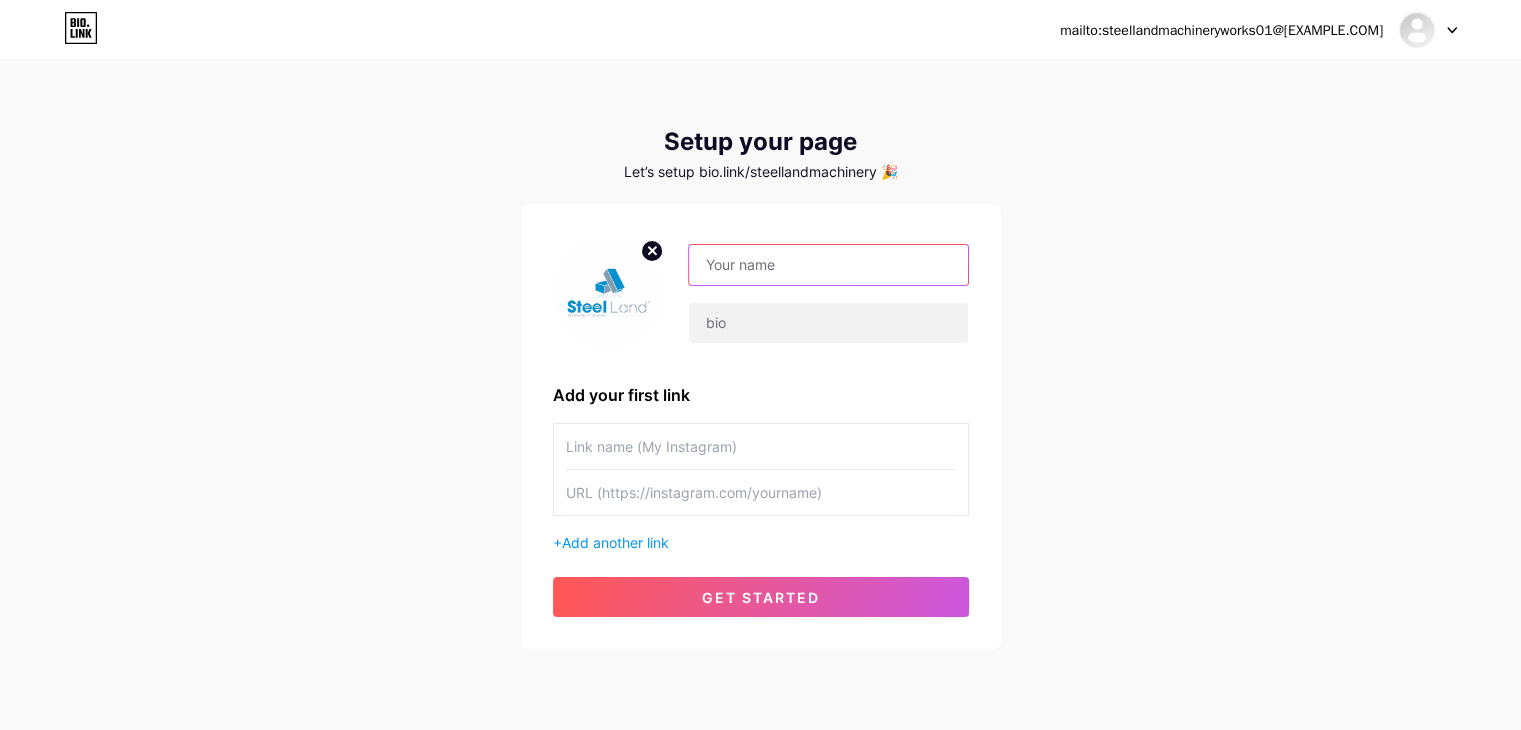 paste on "Steel Land Machinery Works" 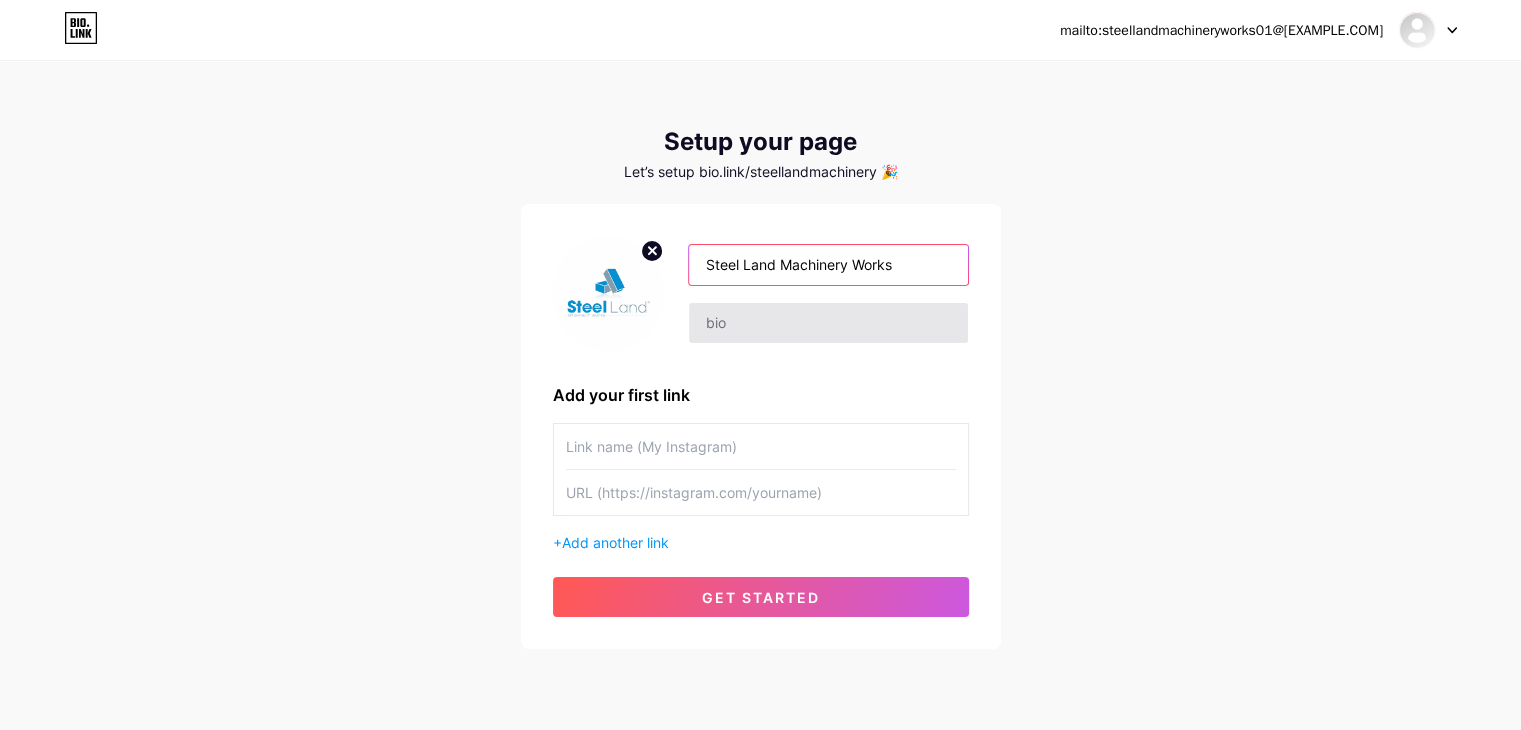 type on "Steel Land Machinery Works" 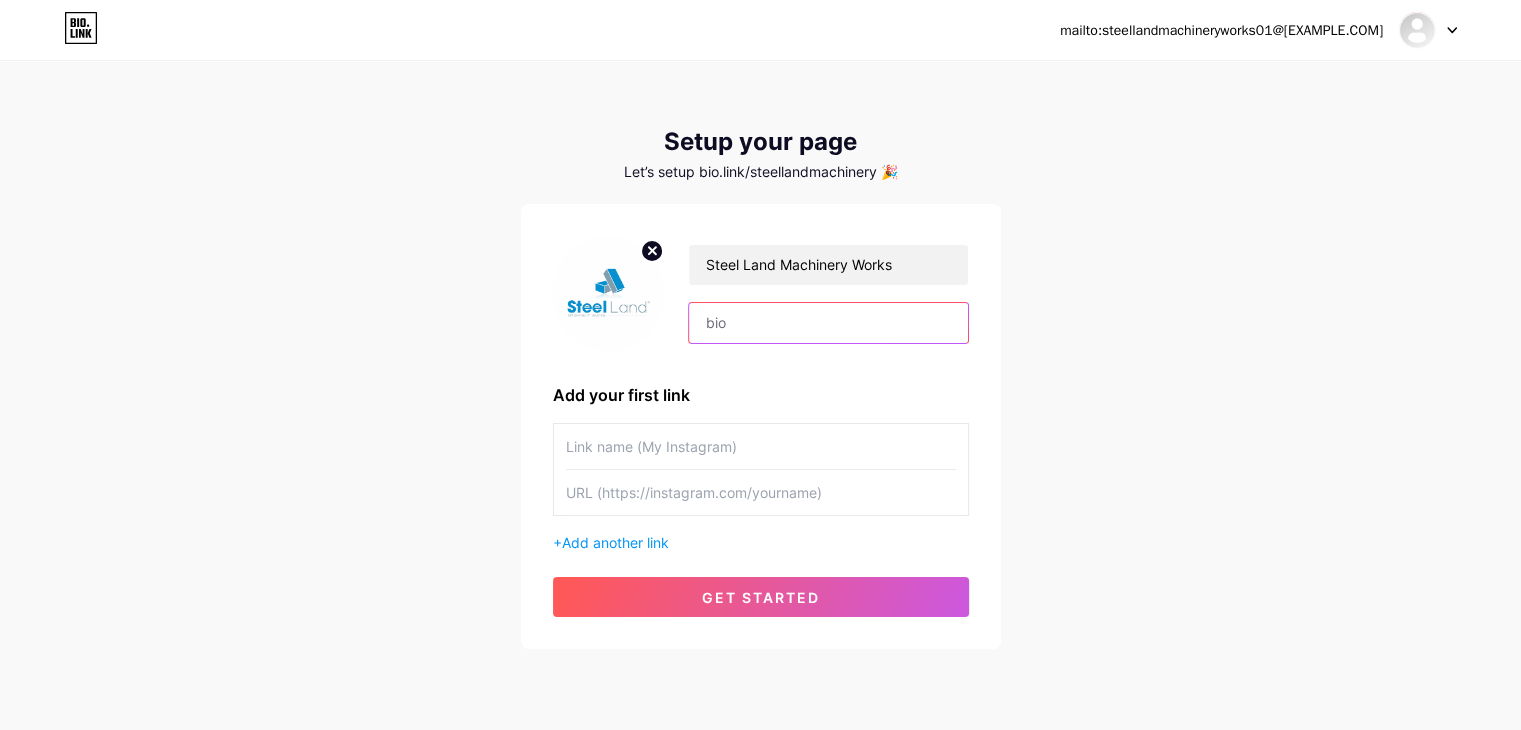 click at bounding box center (828, 323) 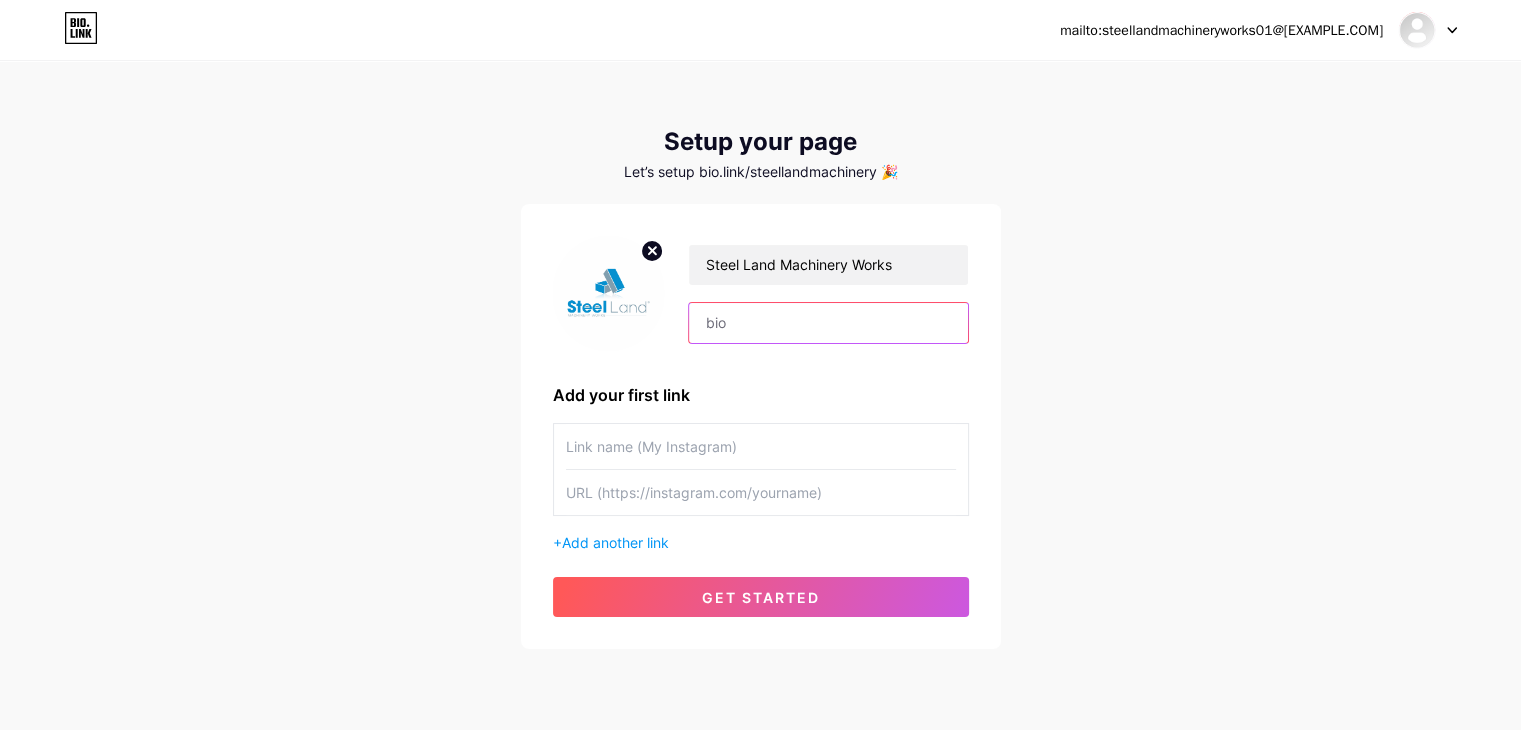 paste on "Steel Land Machinery Works is a trusted Paver Block Machine Manufacturer In [STATE], offering high-quality, durable, and efficient machines for the construction industry. Specializing in both automatic and semi-automatic models, our machines ensure smooth operation, low maintenance, and consistent output. With a focus on innovation and customer satisfaction, we deliver reliable solutions tailored to industry needs. Steel Land Machinery Works is committed to excellence, making us a preferred choice for paver" 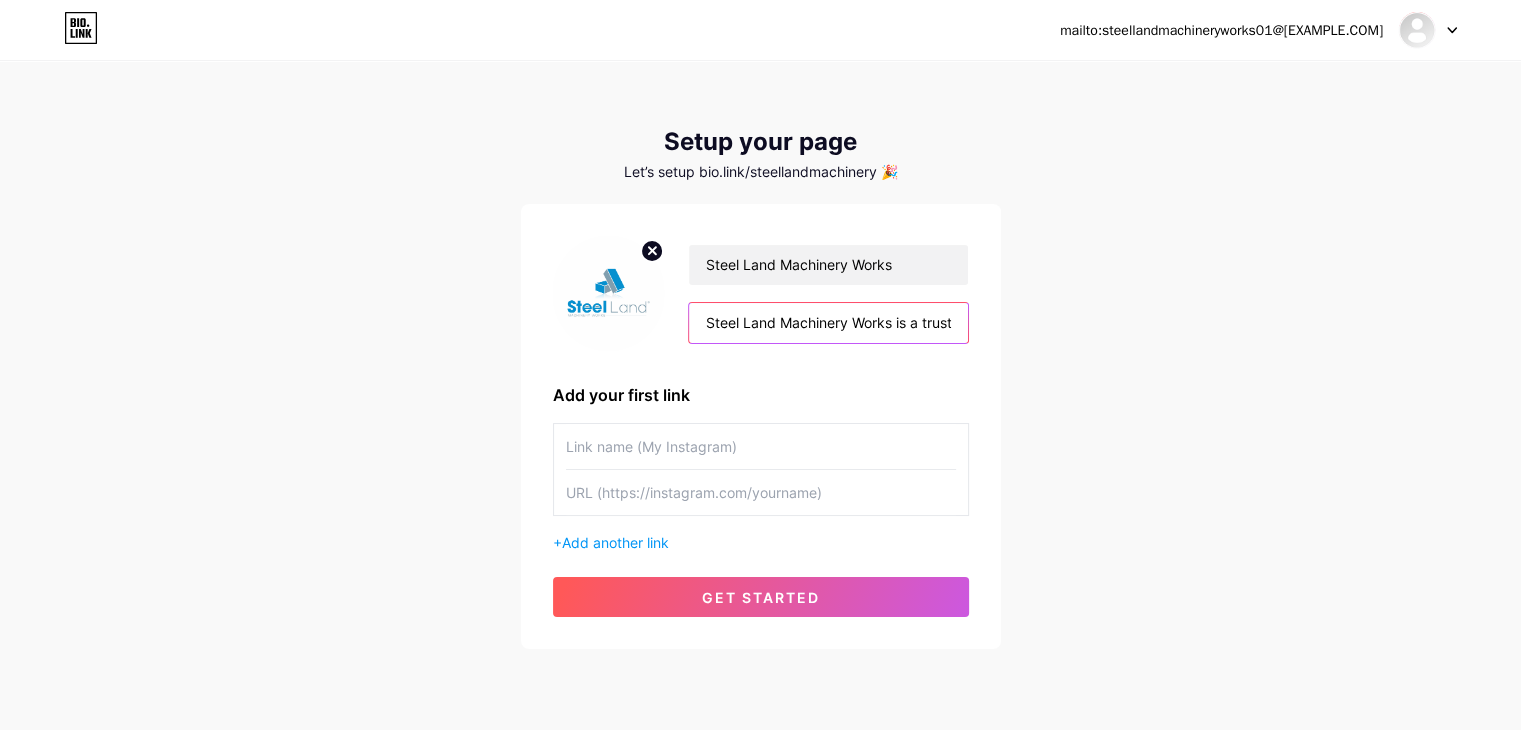 scroll, scrollTop: 0, scrollLeft: 3167, axis: horizontal 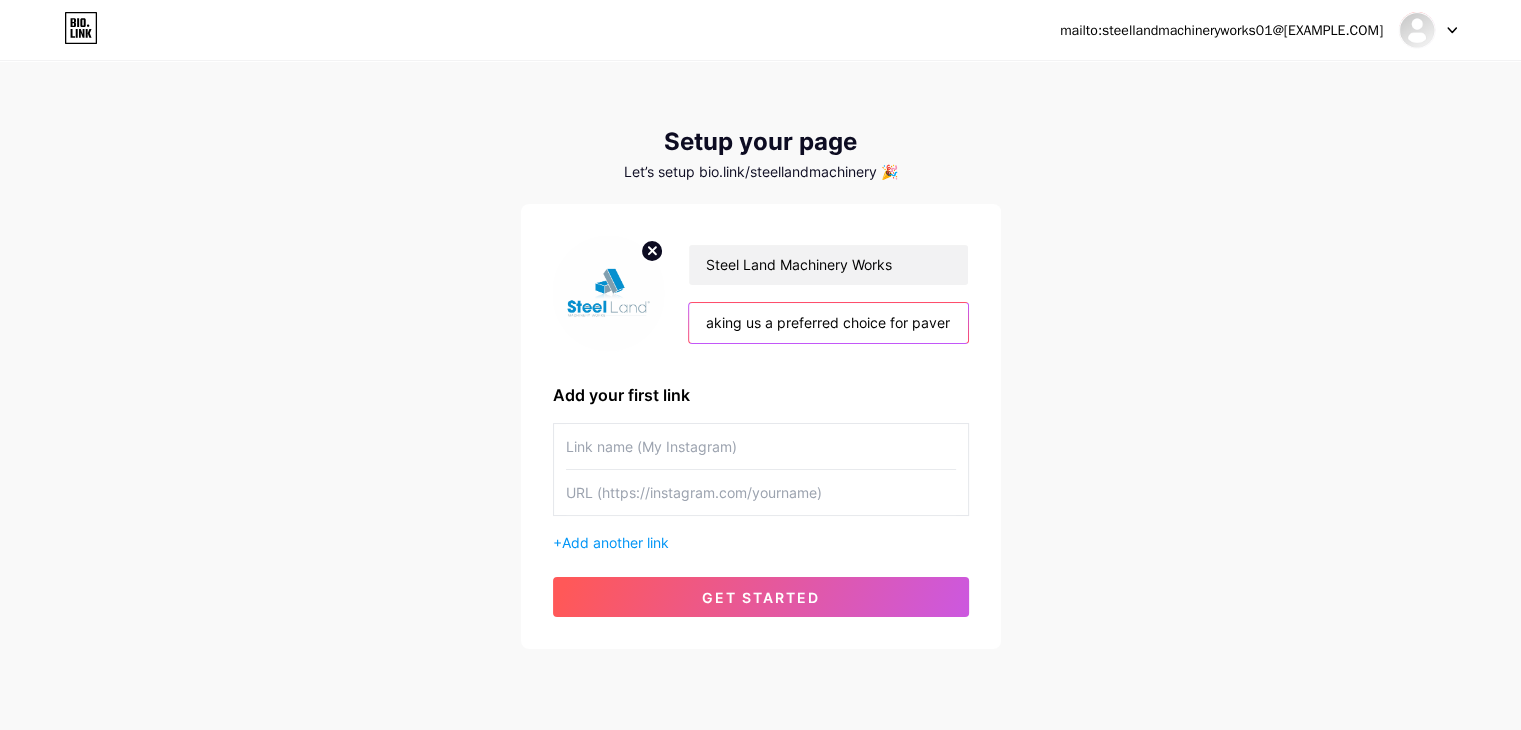 type on "Steel Land Machinery Works is a trusted Paver Block Machine Manufacturer In [STATE], offering high-quality, durable, and efficient machines for the construction industry. Specializing in both automatic and semi-automatic models, our machines ensure smooth operation, low maintenance, and consistent output. With a focus on innovation and customer satisfaction, we deliver reliable solutions tailored to industry needs. Steel Land Machinery Works is committed to excellence, making us a preferred choice for paver" 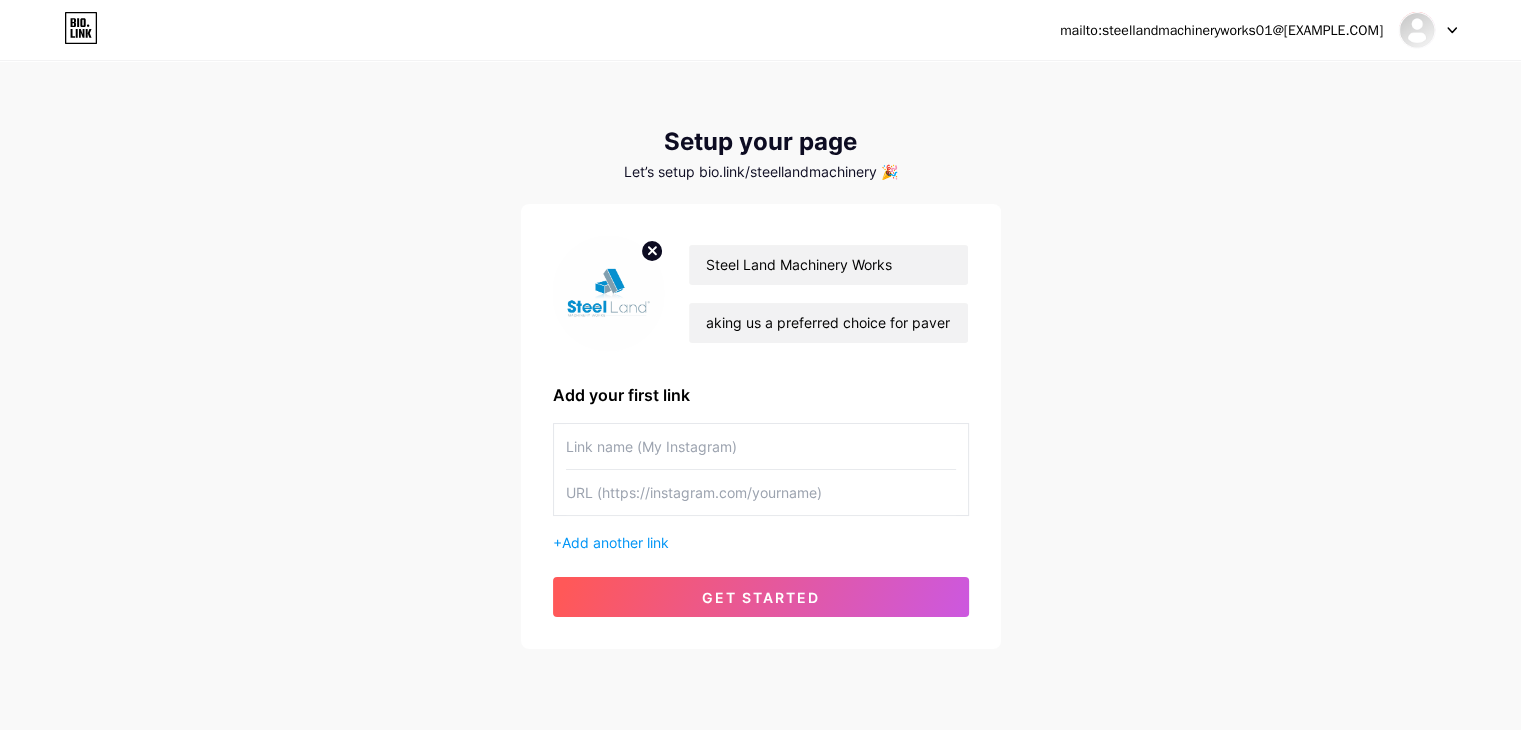 click at bounding box center [761, 446] 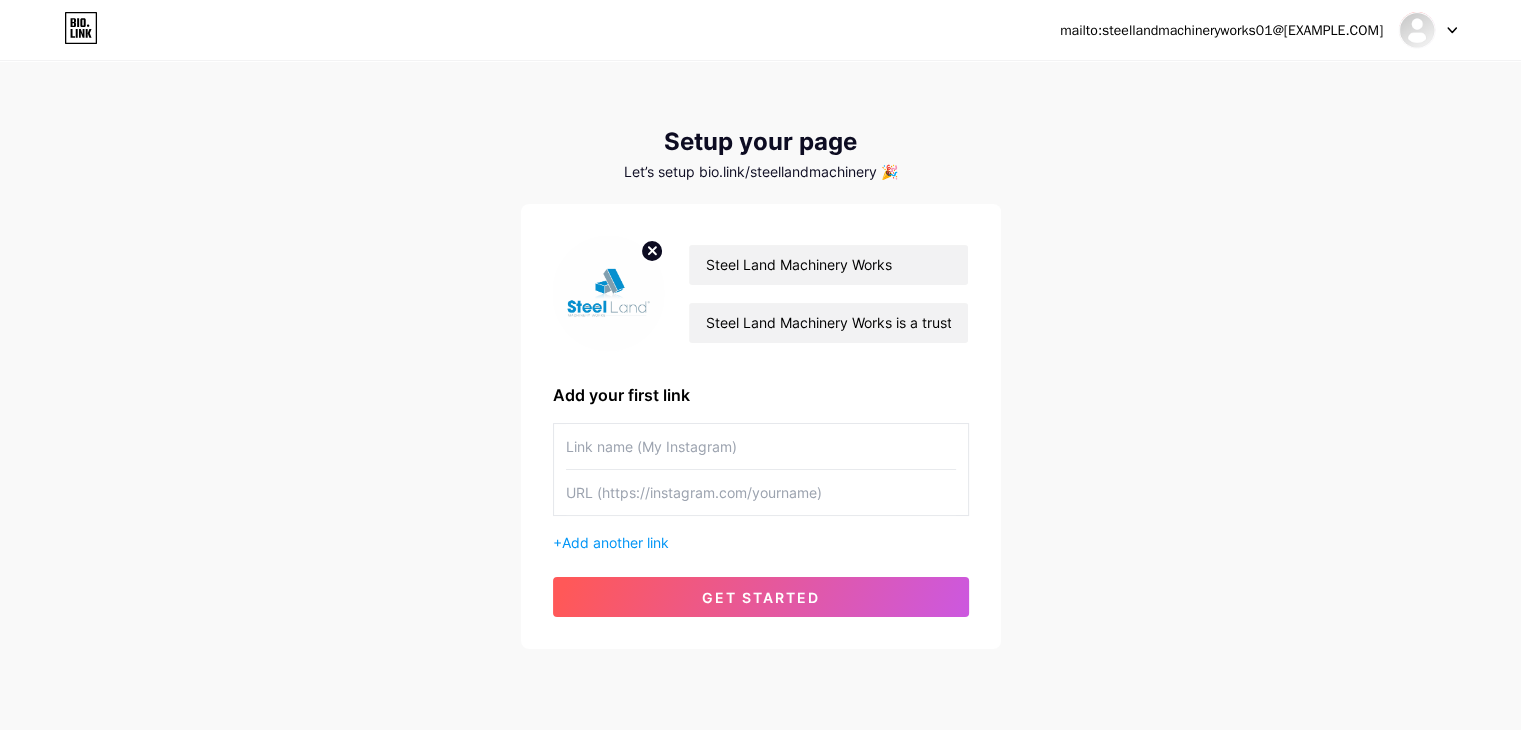 paste on "Paver Block Machine Manufacturer In [STATE]" 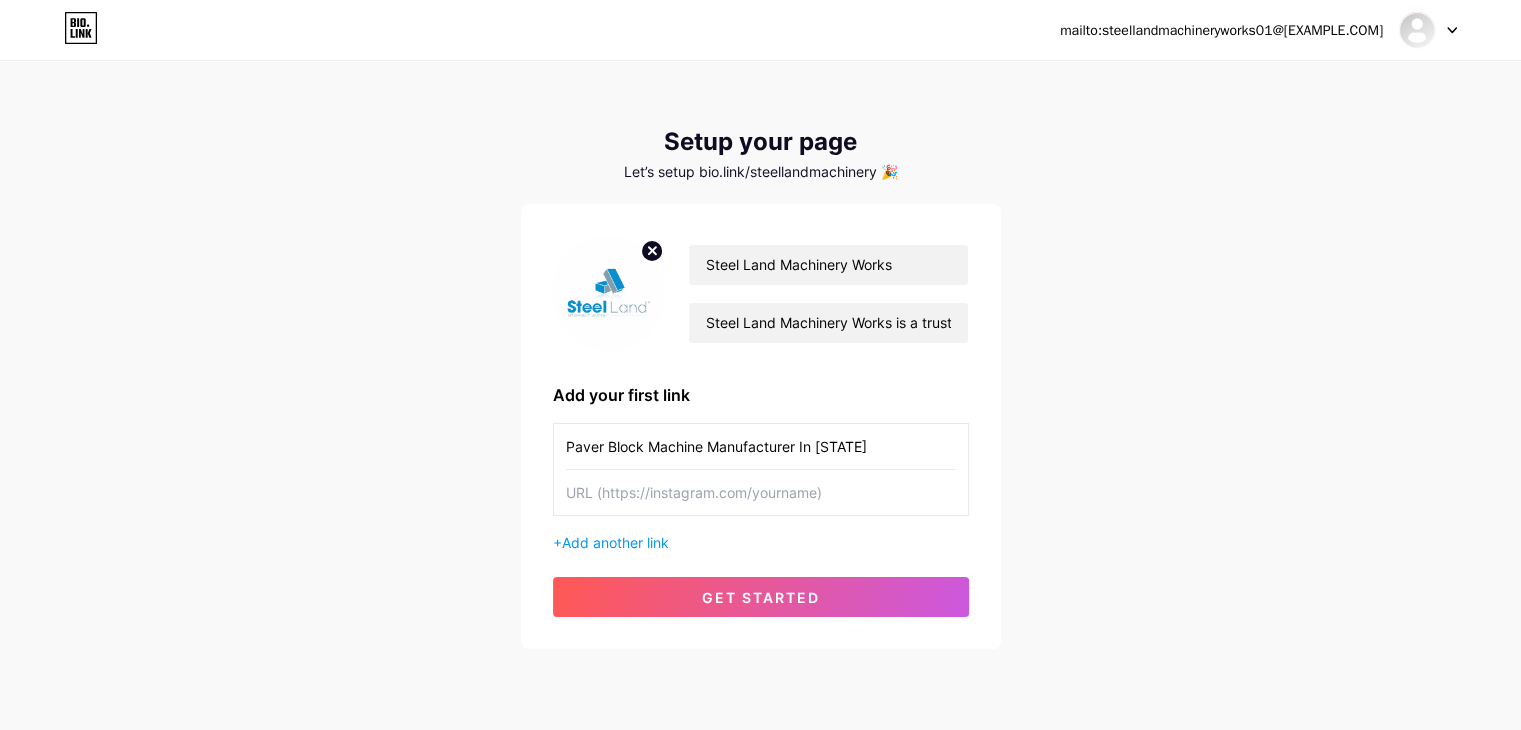 type on "Paver Block Machine Manufacturer In [STATE]" 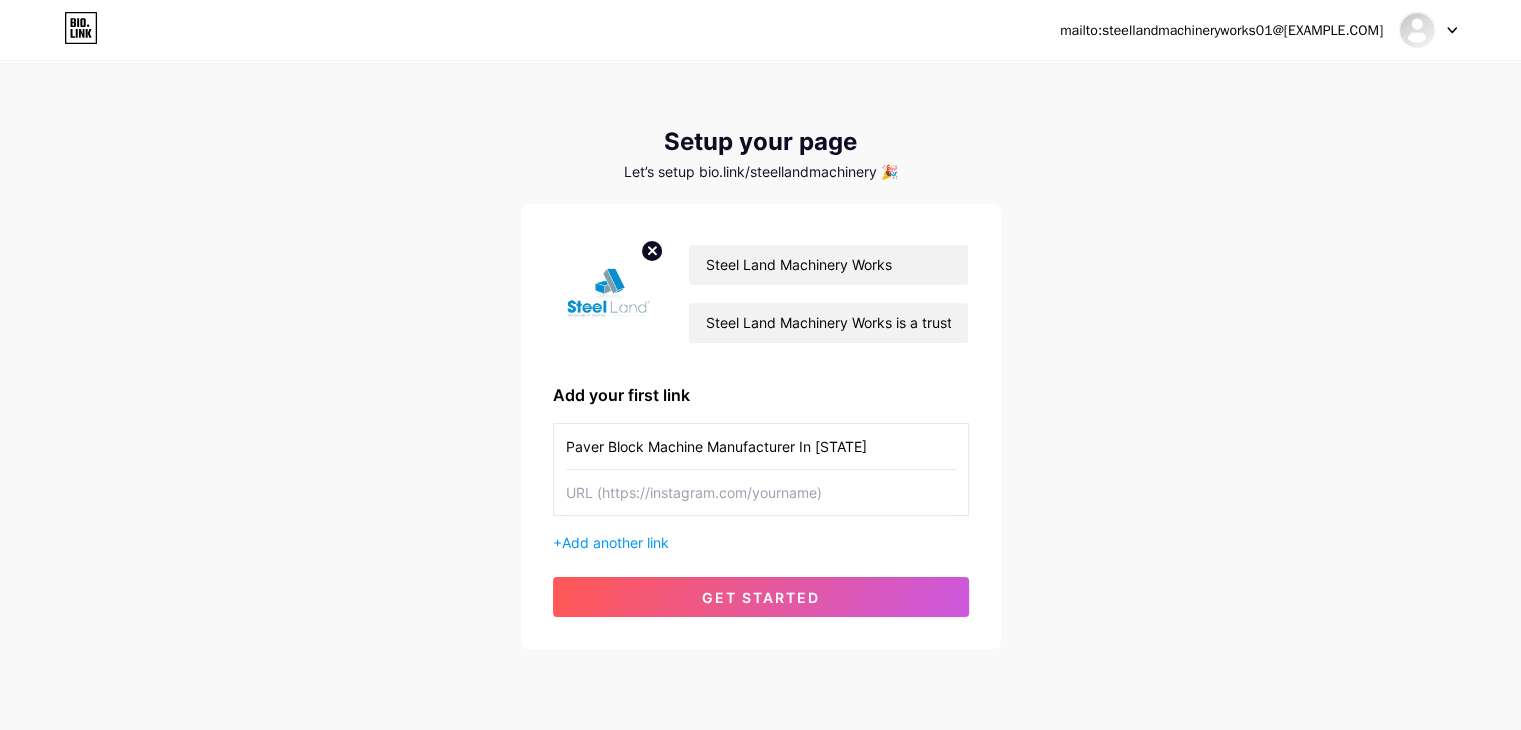 paste on "https://steellandmachineryworks.com/paver-block-making-machine" 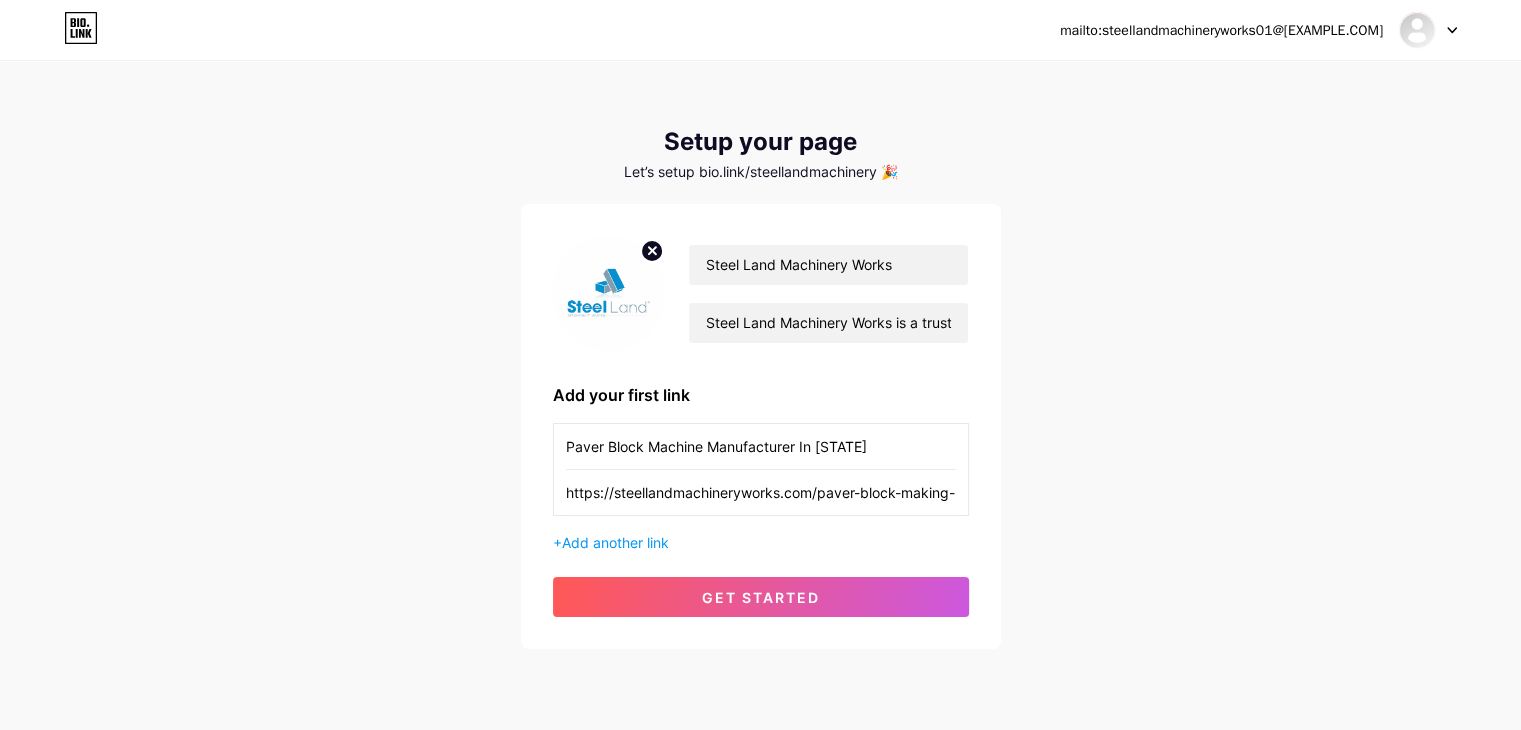 scroll, scrollTop: 0, scrollLeft: 58, axis: horizontal 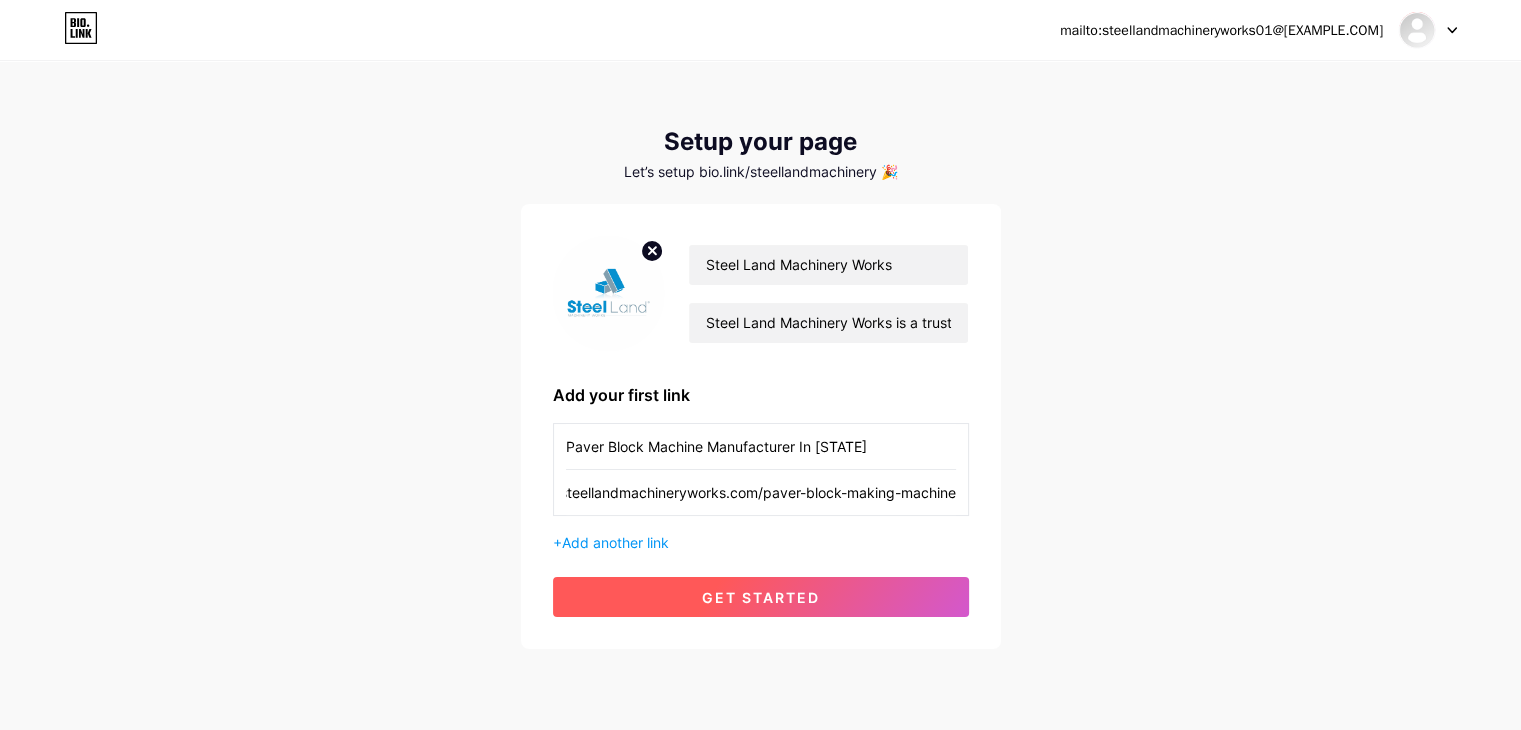 type on "https://steellandmachineryworks.com/paver-block-making-machine" 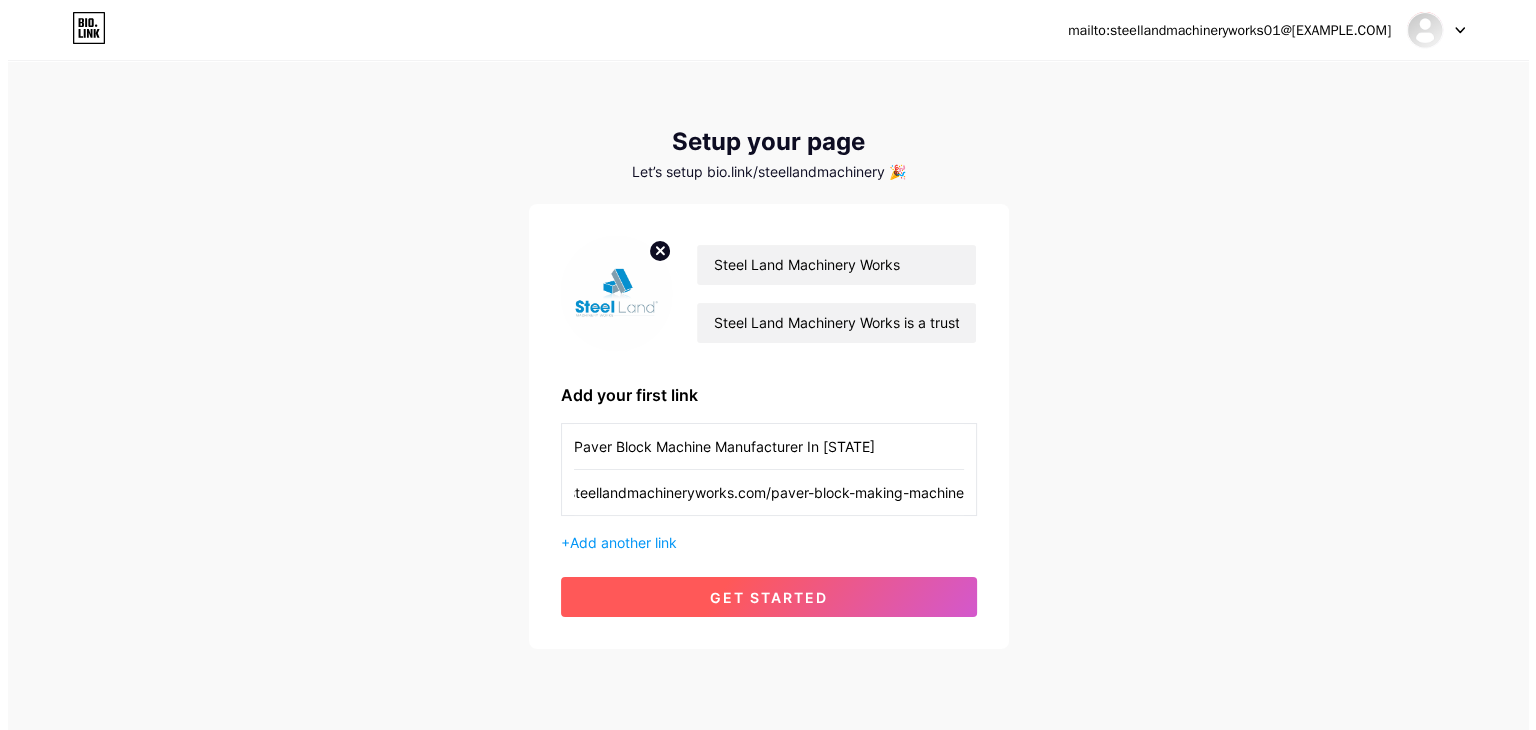 scroll, scrollTop: 0, scrollLeft: 0, axis: both 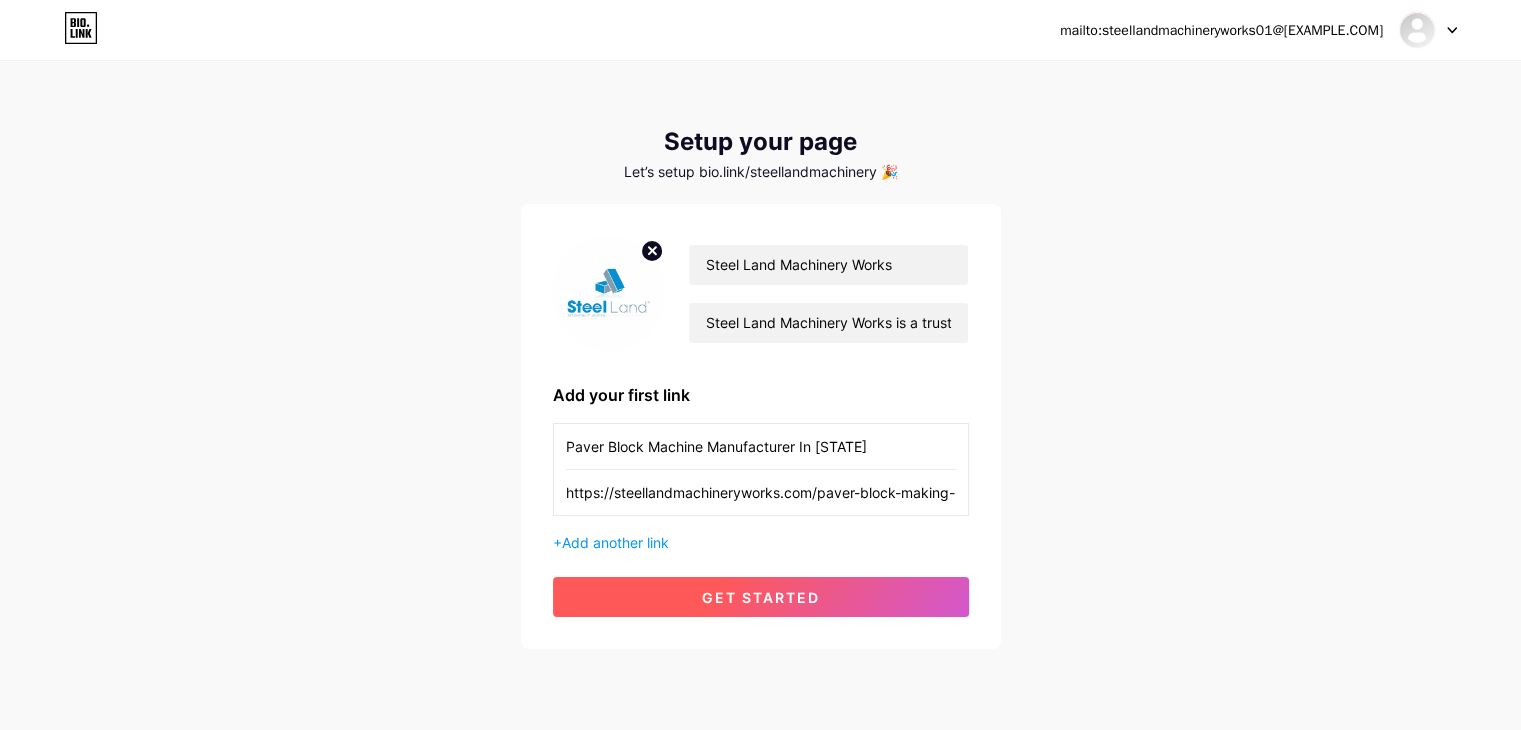 click on "get started" at bounding box center (761, 597) 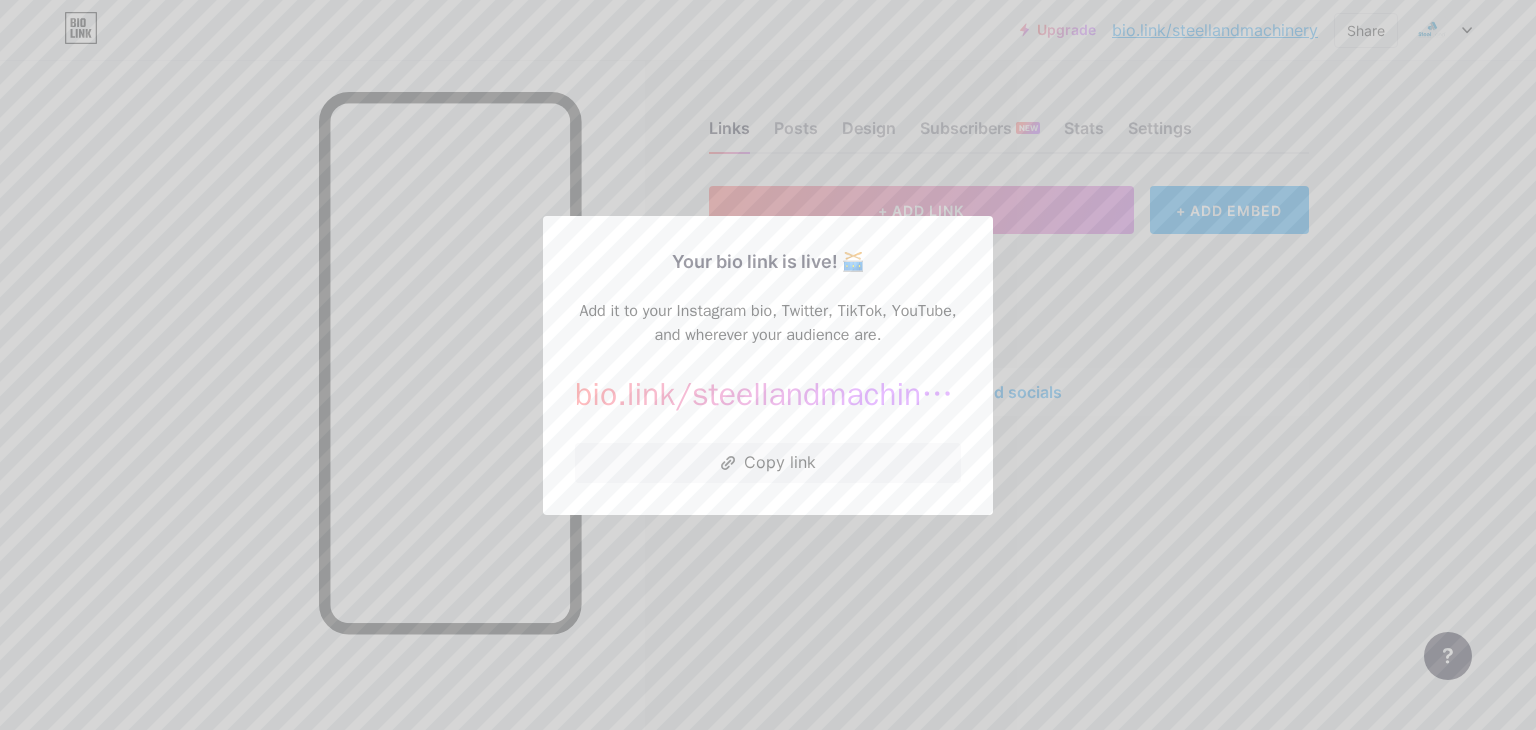 click on "steellandmachinery" at bounding box center (827, 394) 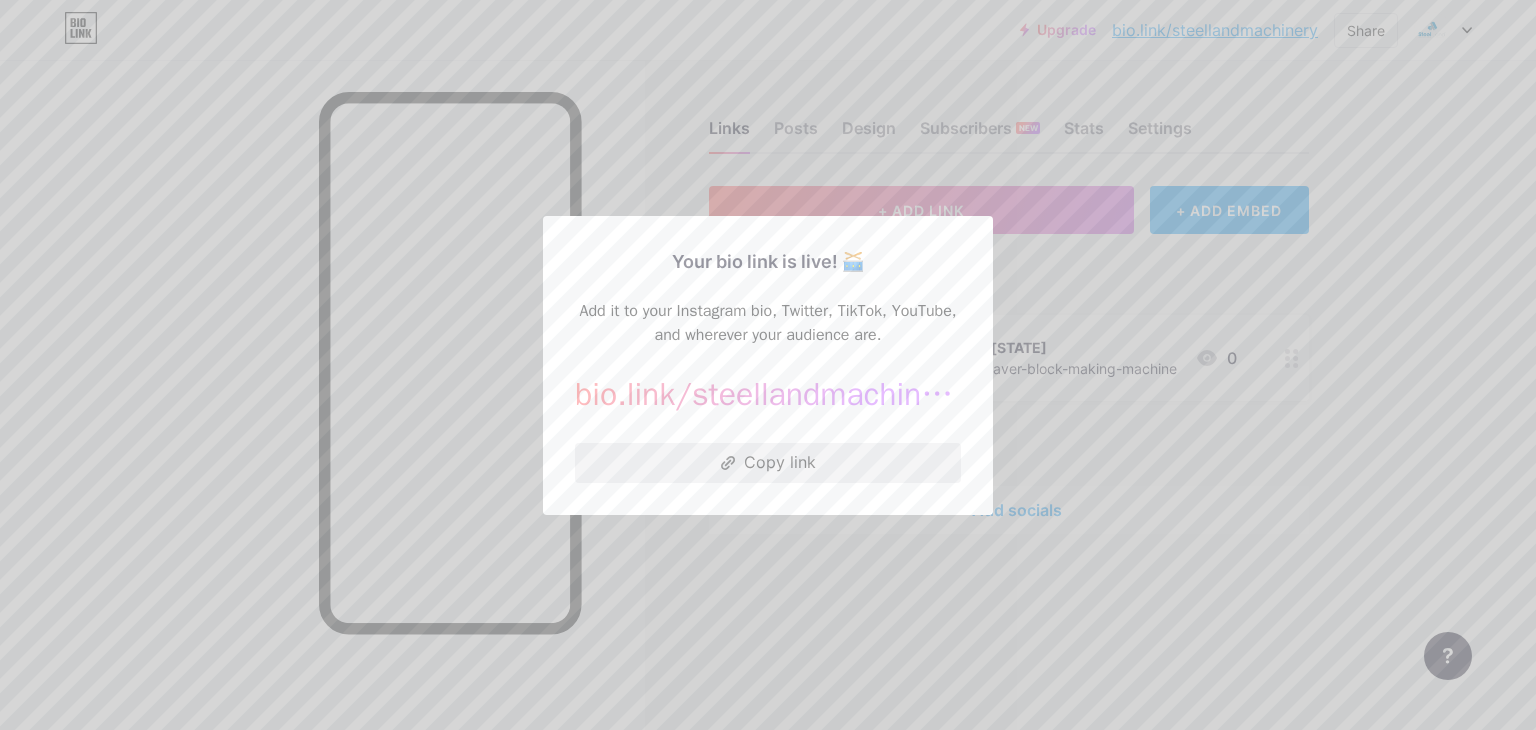 click on "Copy link" at bounding box center (768, 463) 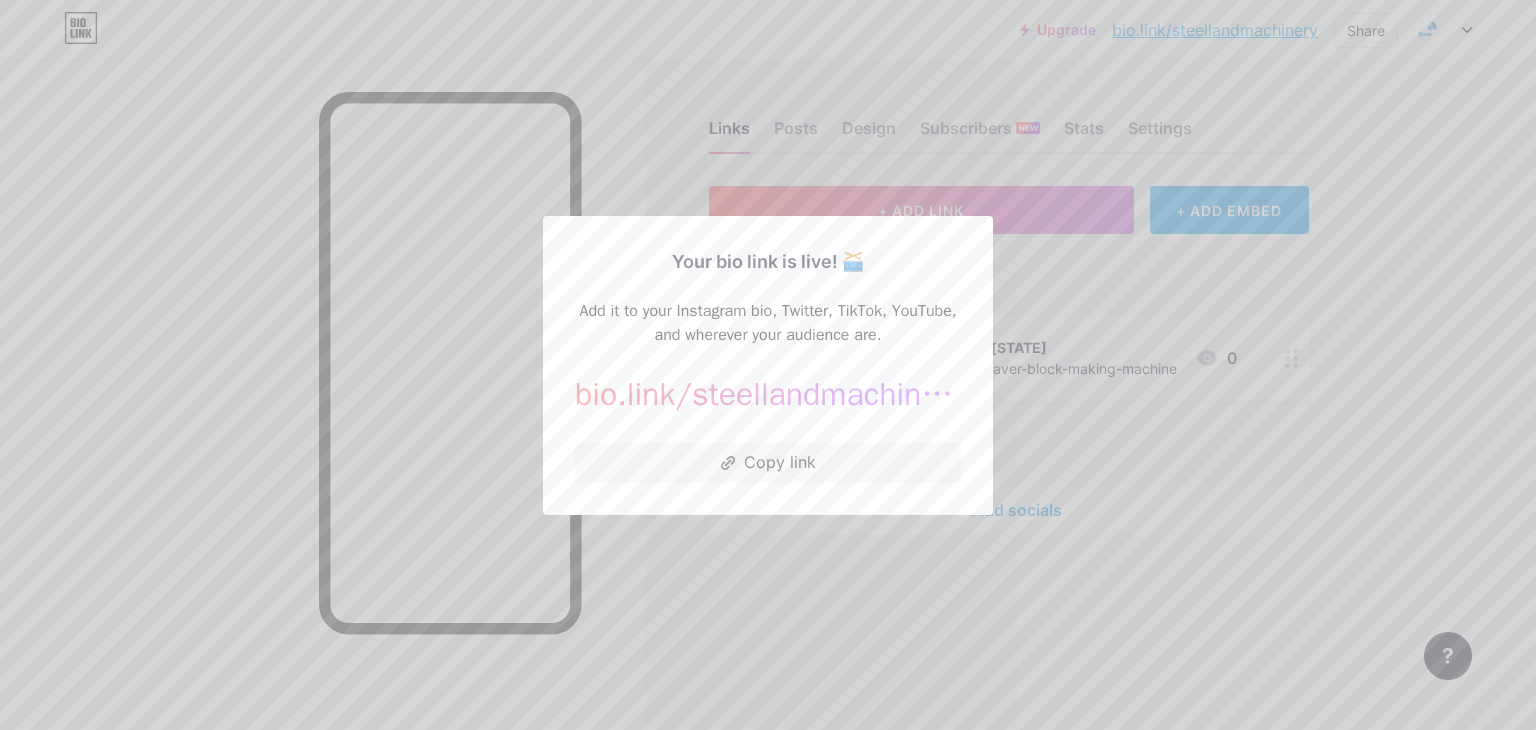 click at bounding box center (768, 365) 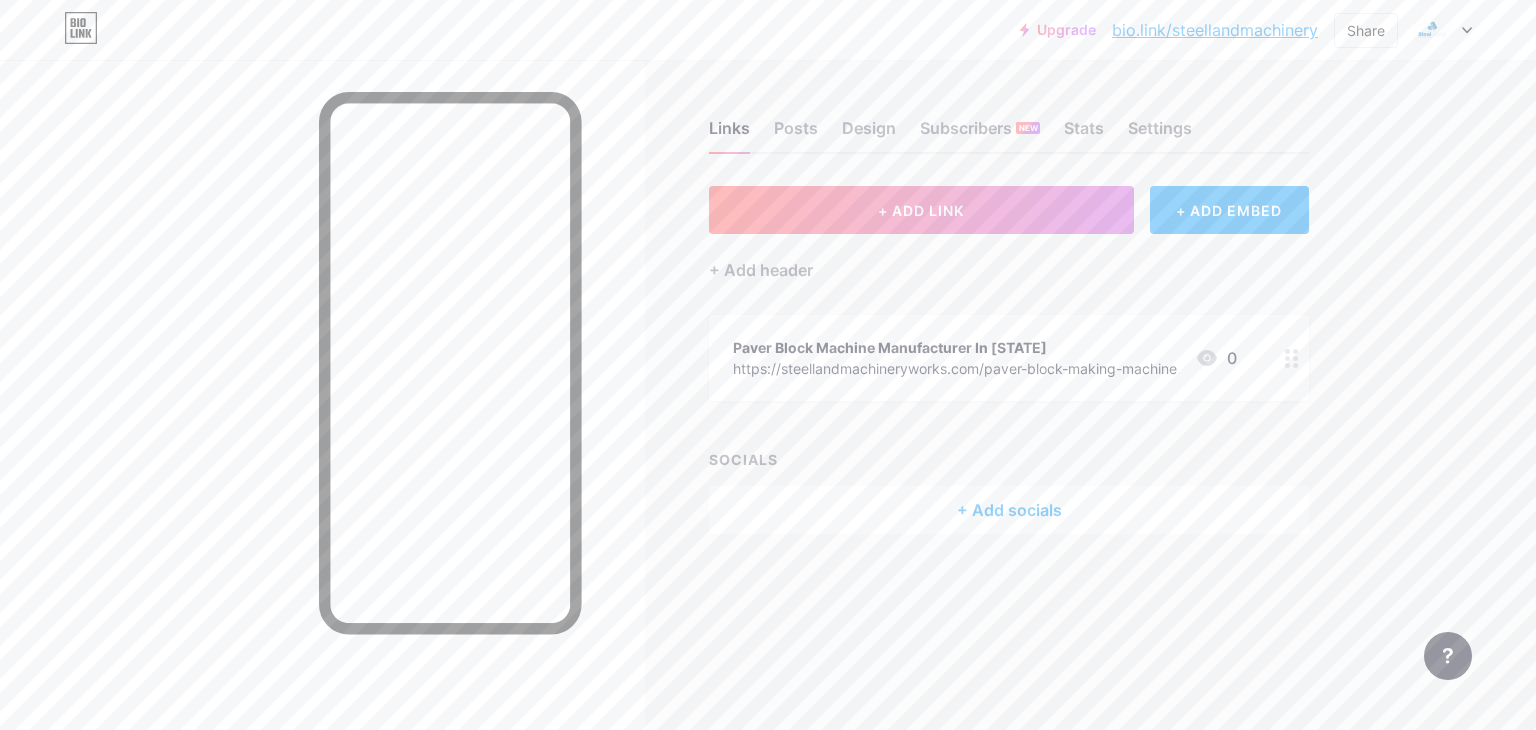 click on "Paver Block Machine Manufacturer In [STATE]" at bounding box center [955, 347] 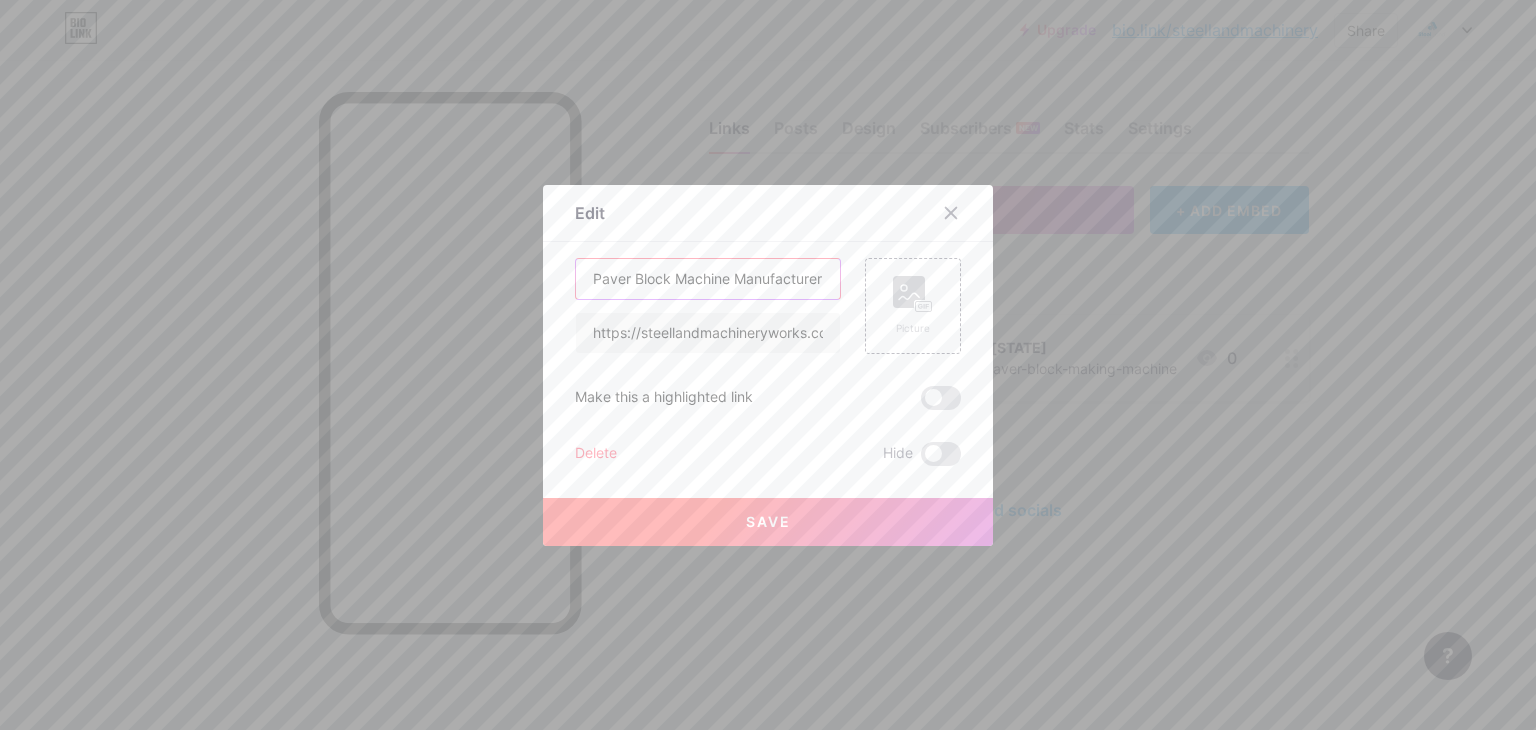click on "Paver Block Machine Manufacturer In [STATE]" at bounding box center (708, 279) 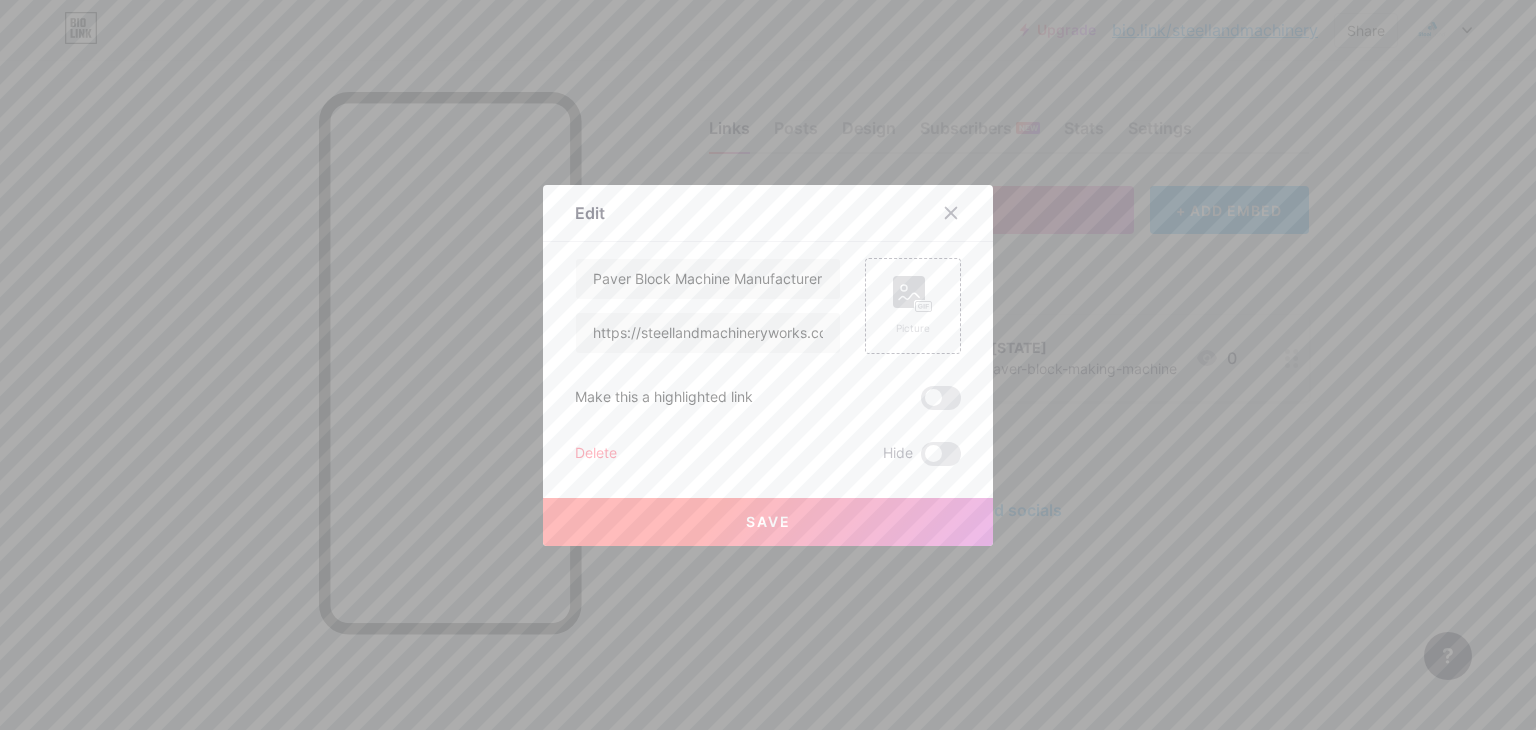 click 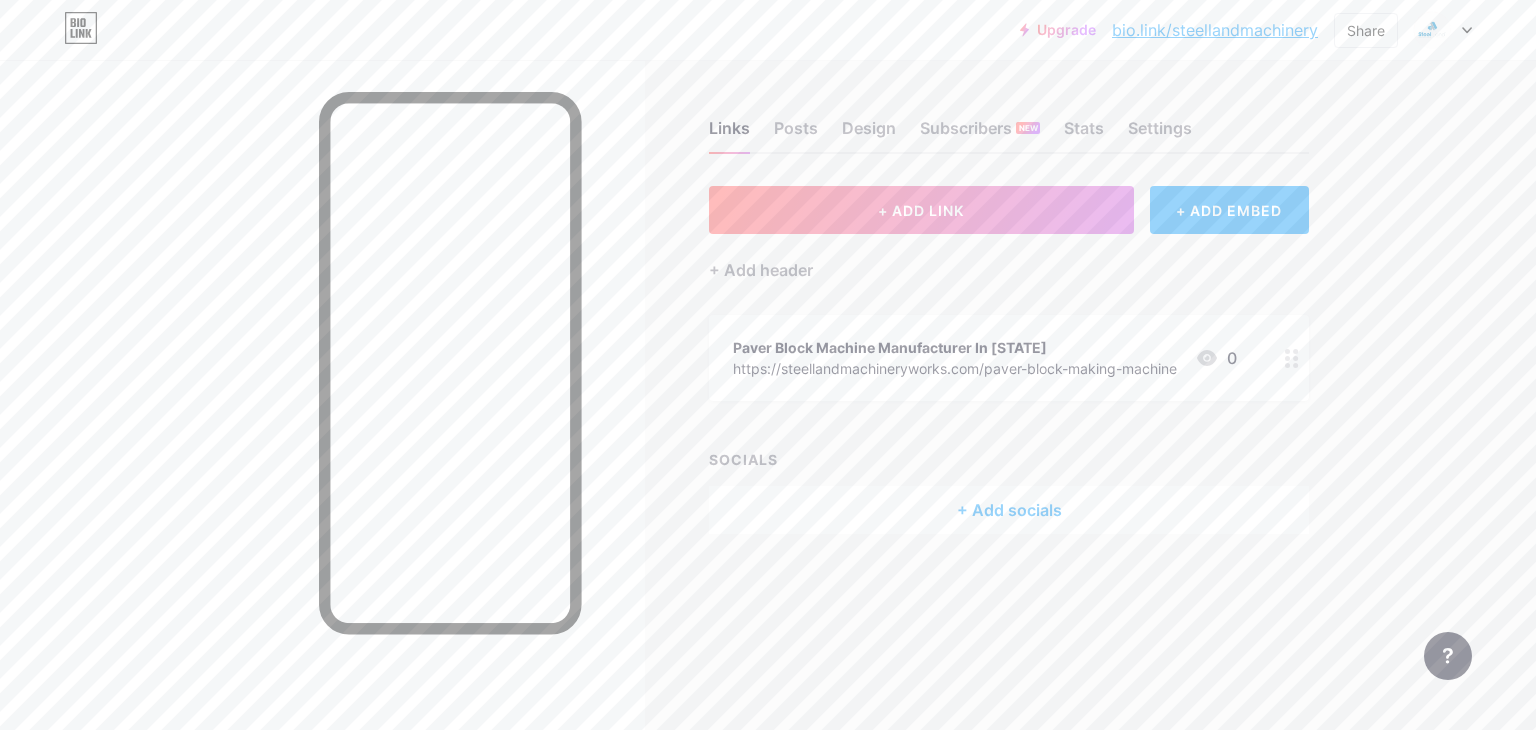 click on "+ Add socials" at bounding box center (1009, 510) 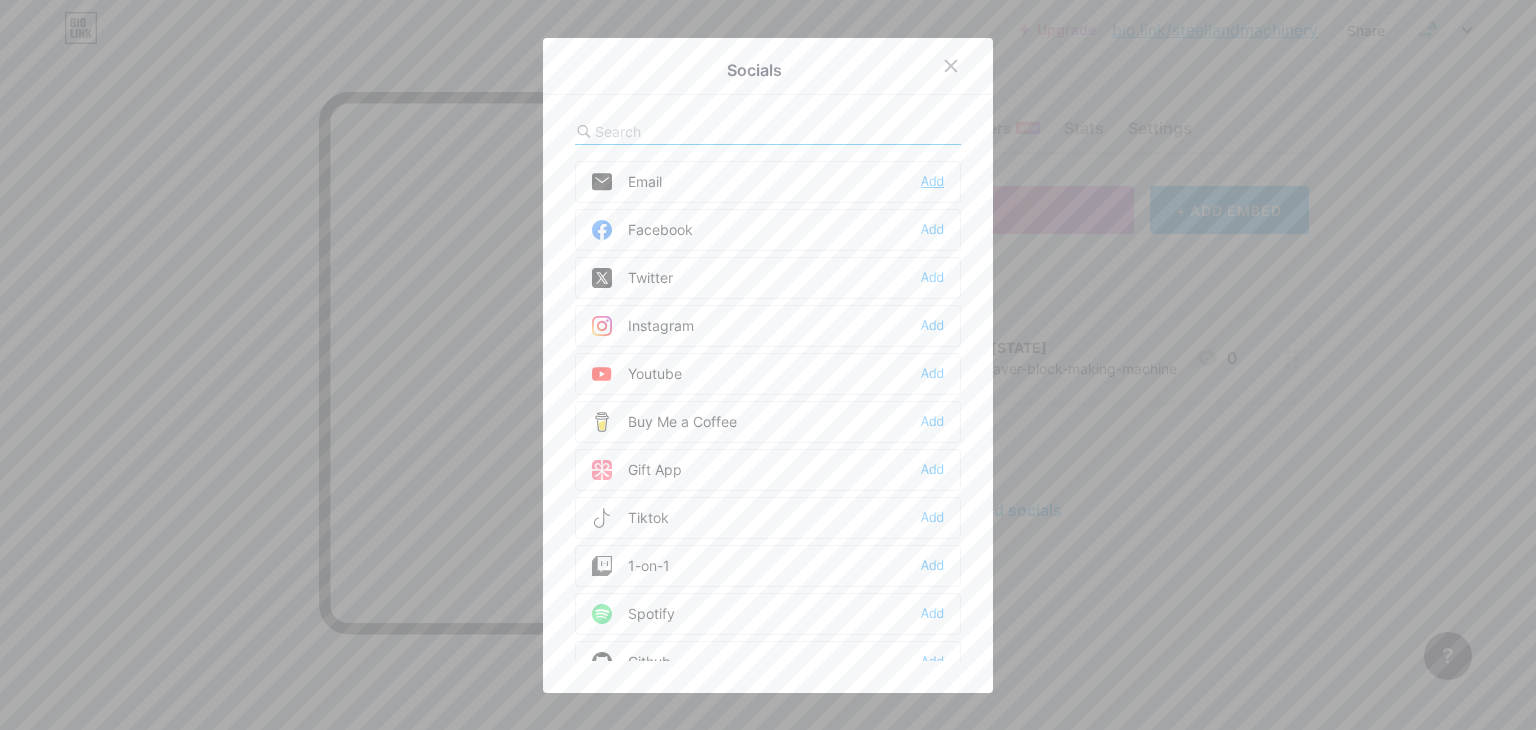 click on "Add" at bounding box center [932, 182] 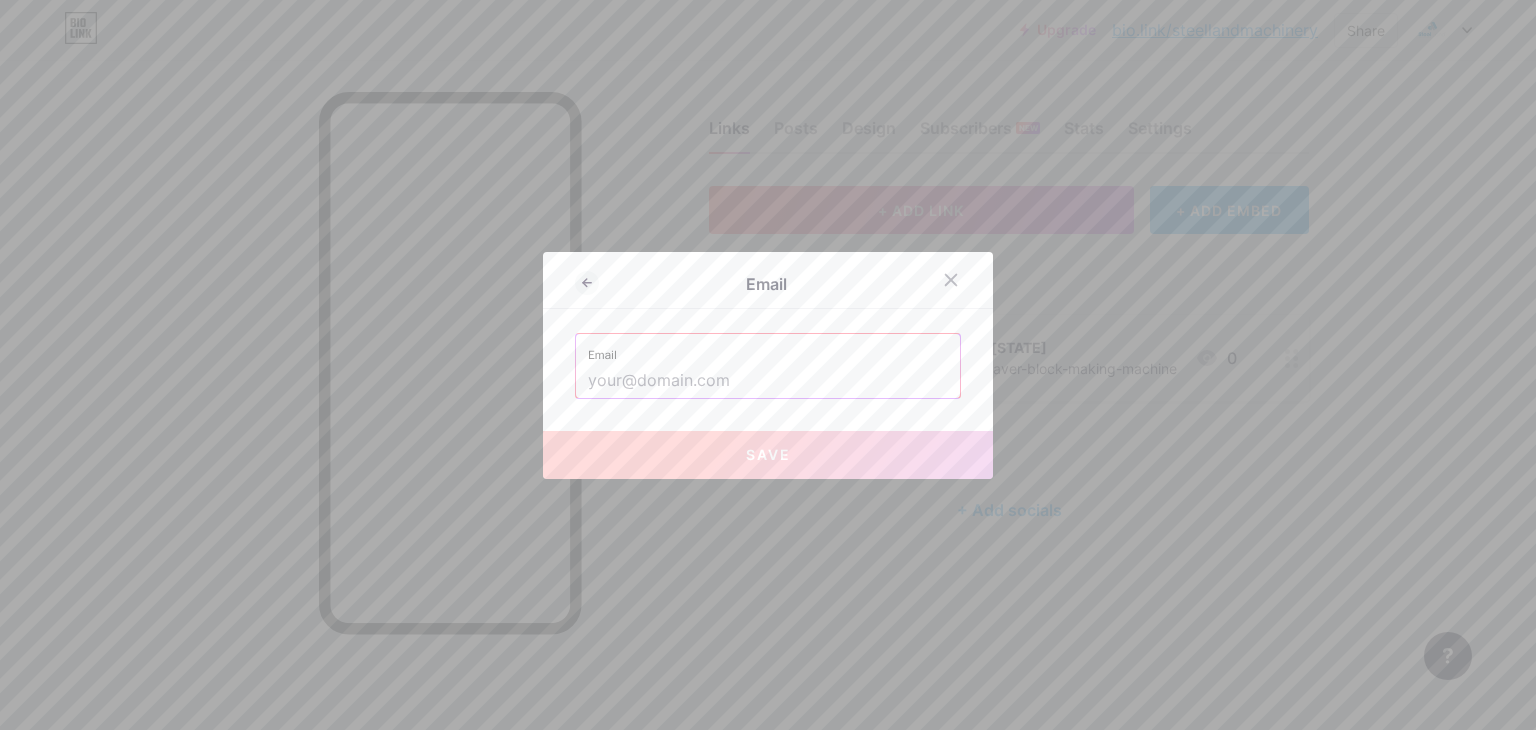 click at bounding box center (768, 381) 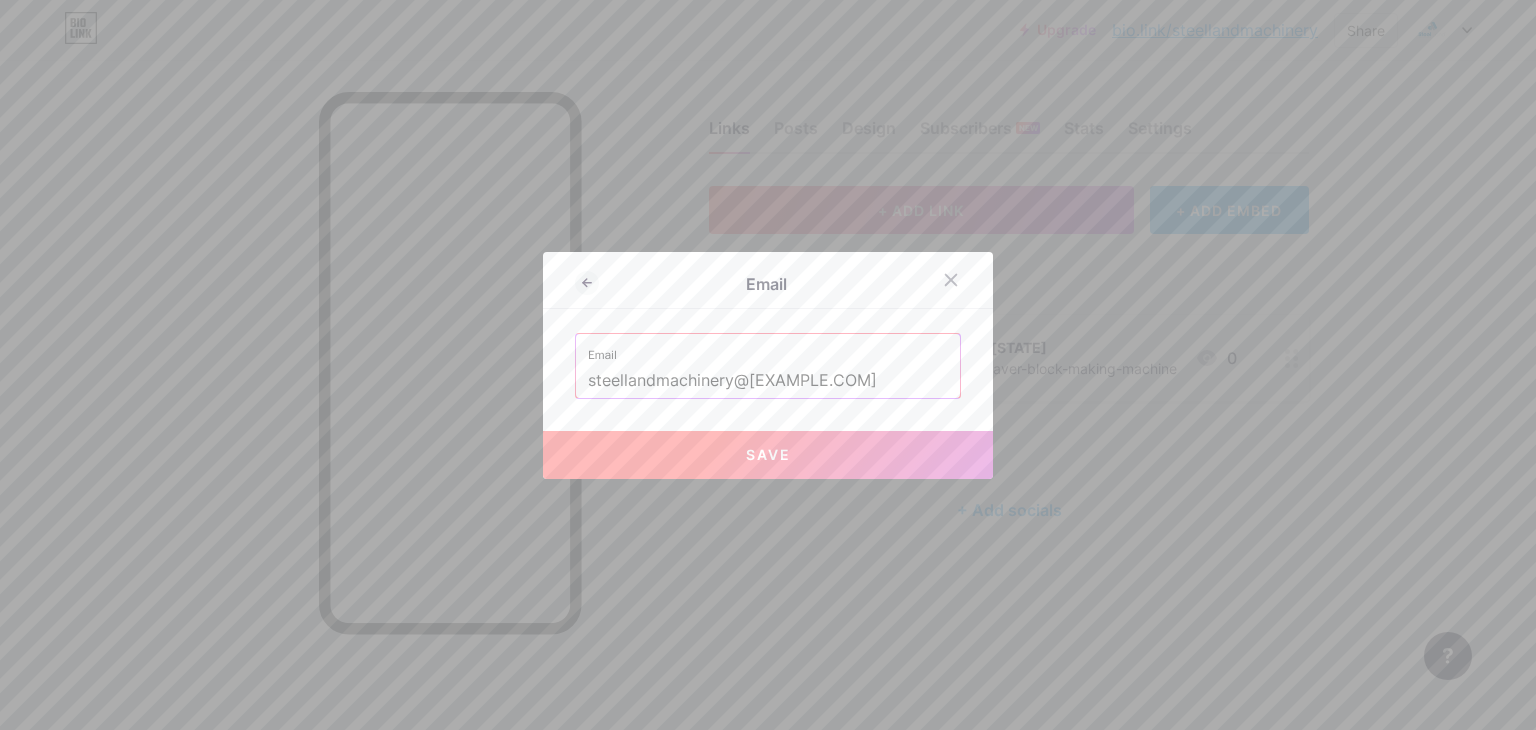 click on "Save" at bounding box center [768, 454] 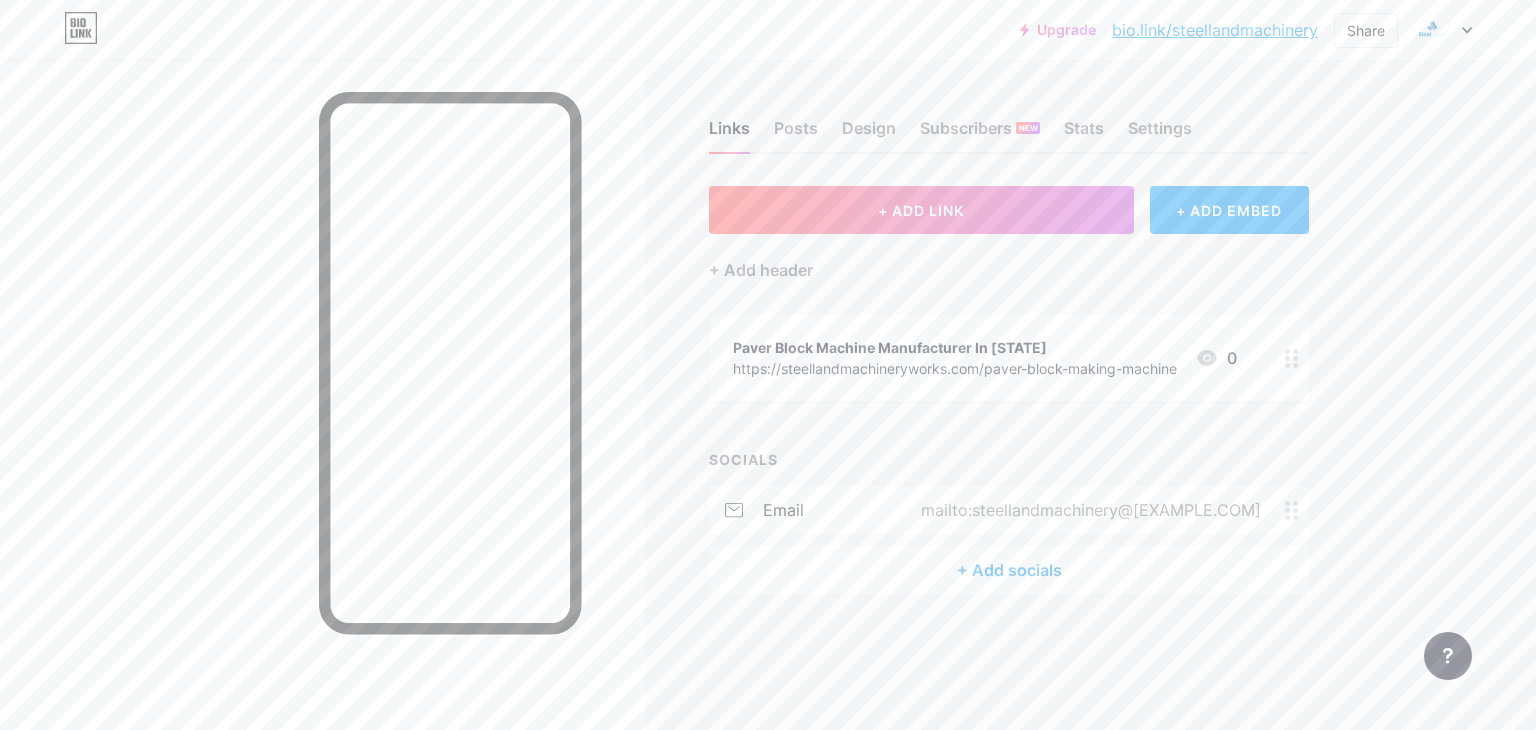 click on "+ Add socials" at bounding box center [1009, 570] 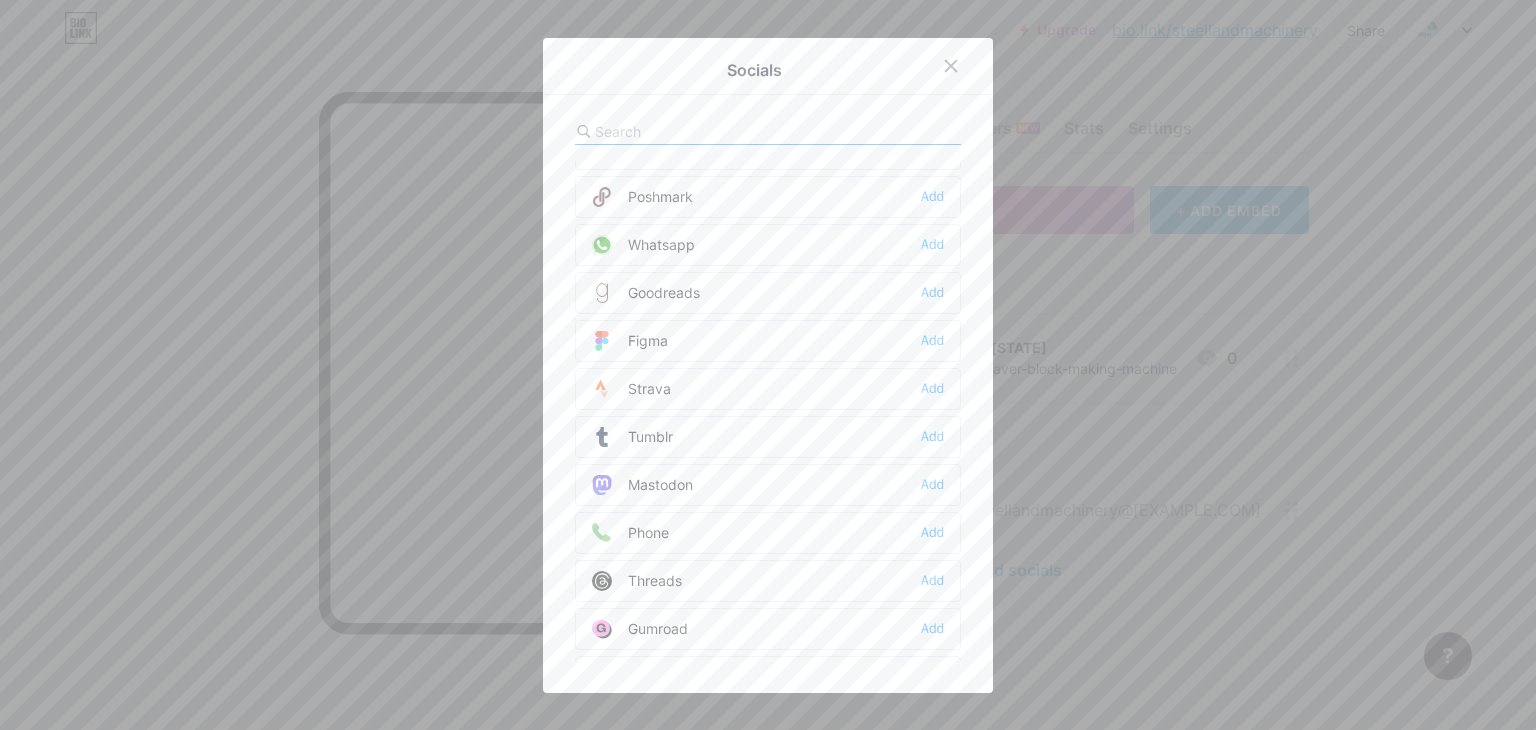 scroll, scrollTop: 1700, scrollLeft: 0, axis: vertical 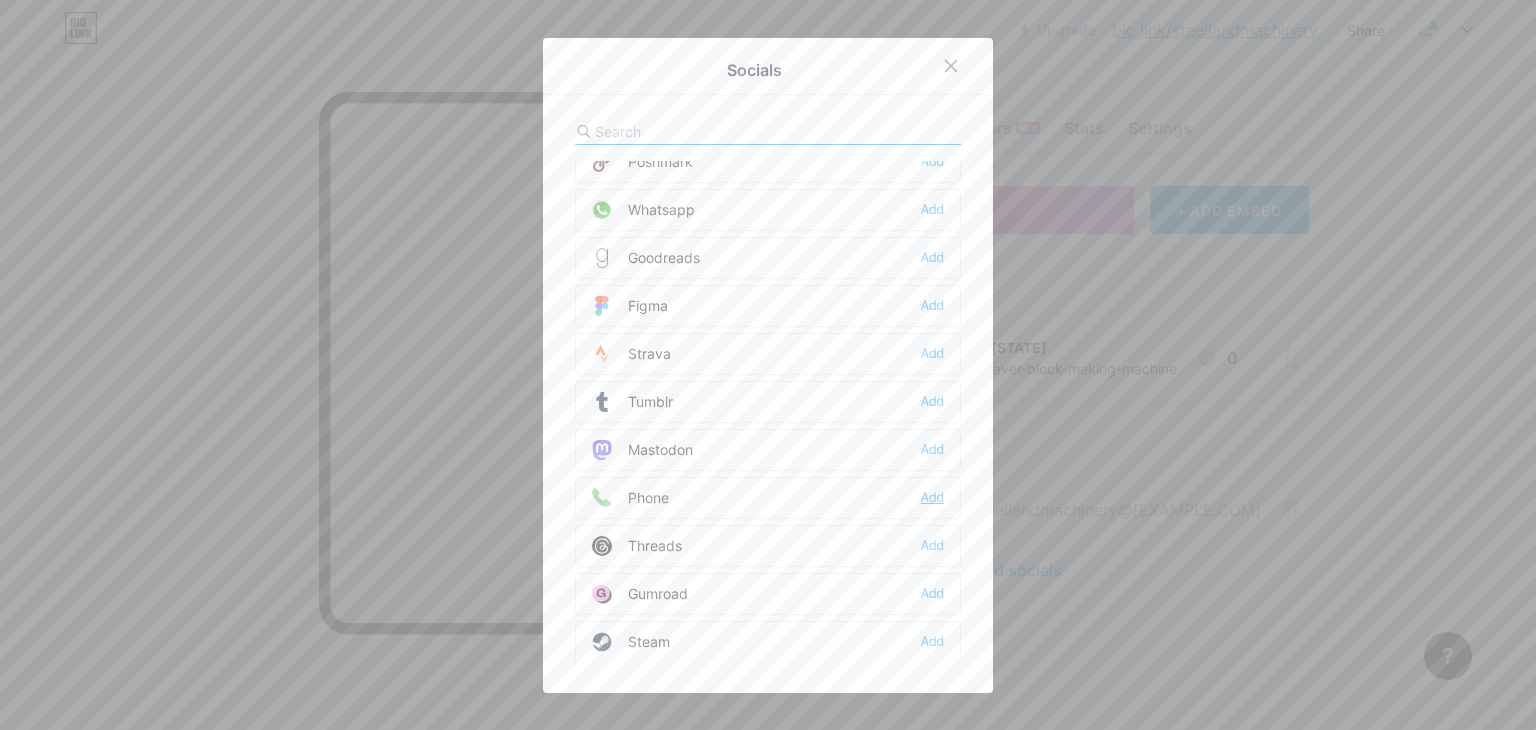 click on "Add" at bounding box center (932, 498) 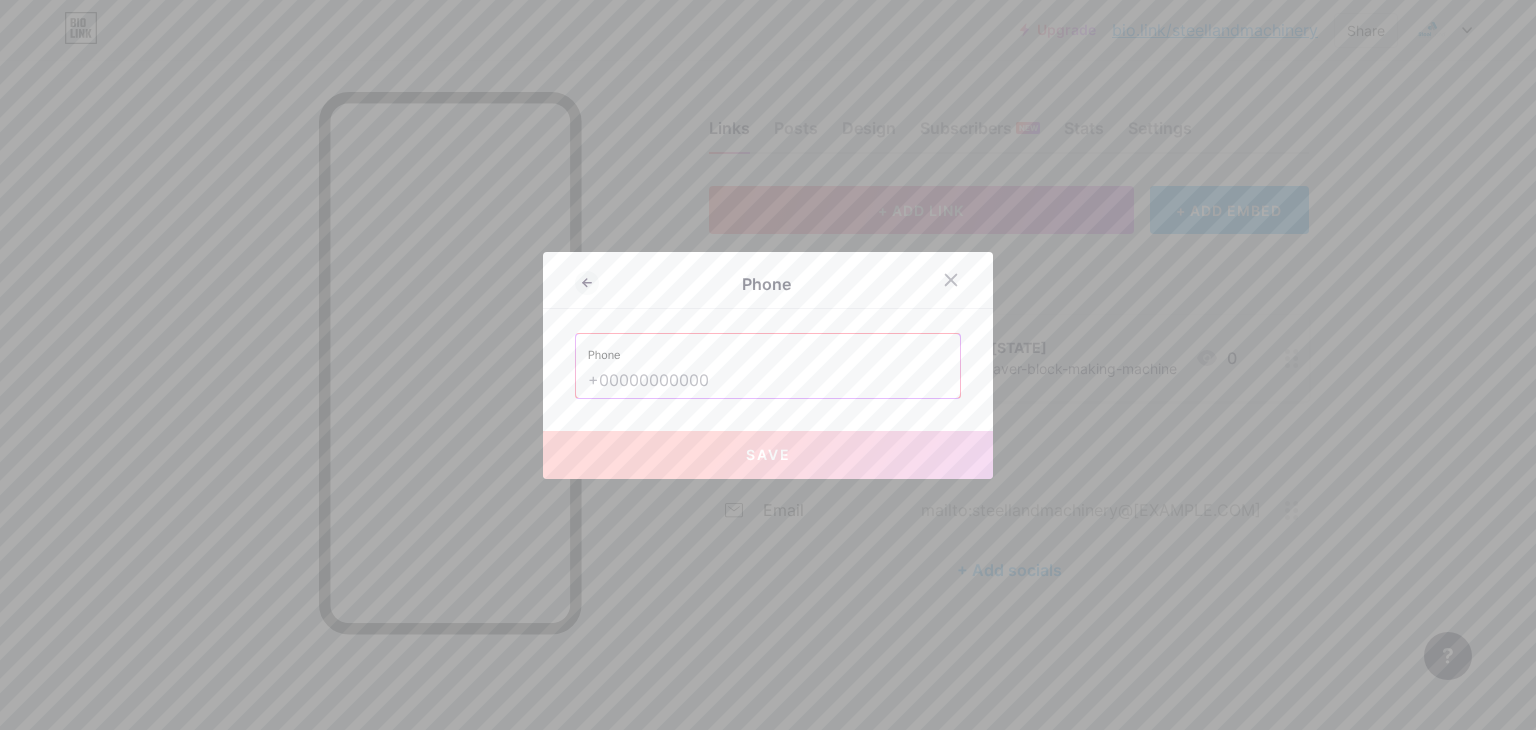click at bounding box center (768, 381) 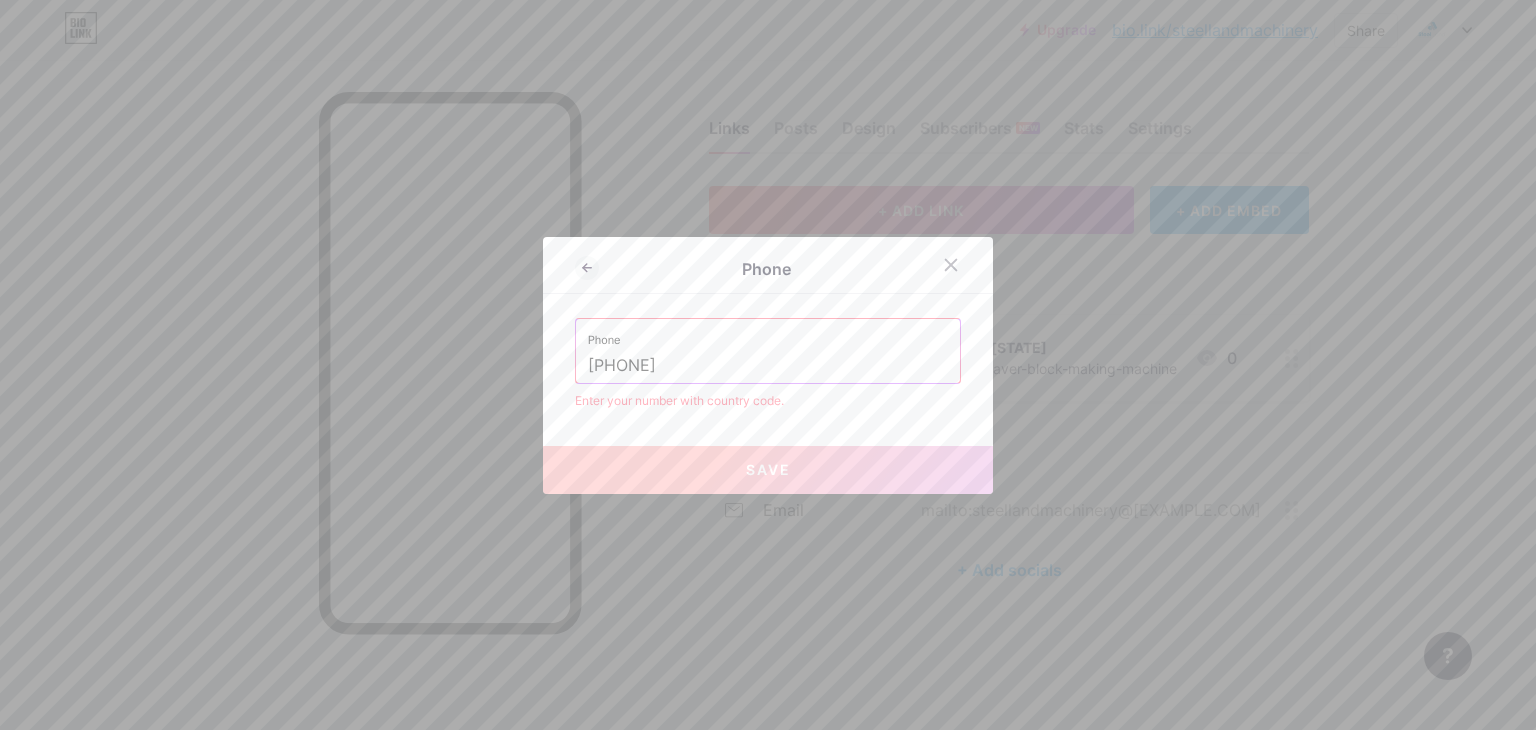 click on "[PHONE]" at bounding box center (768, 366) 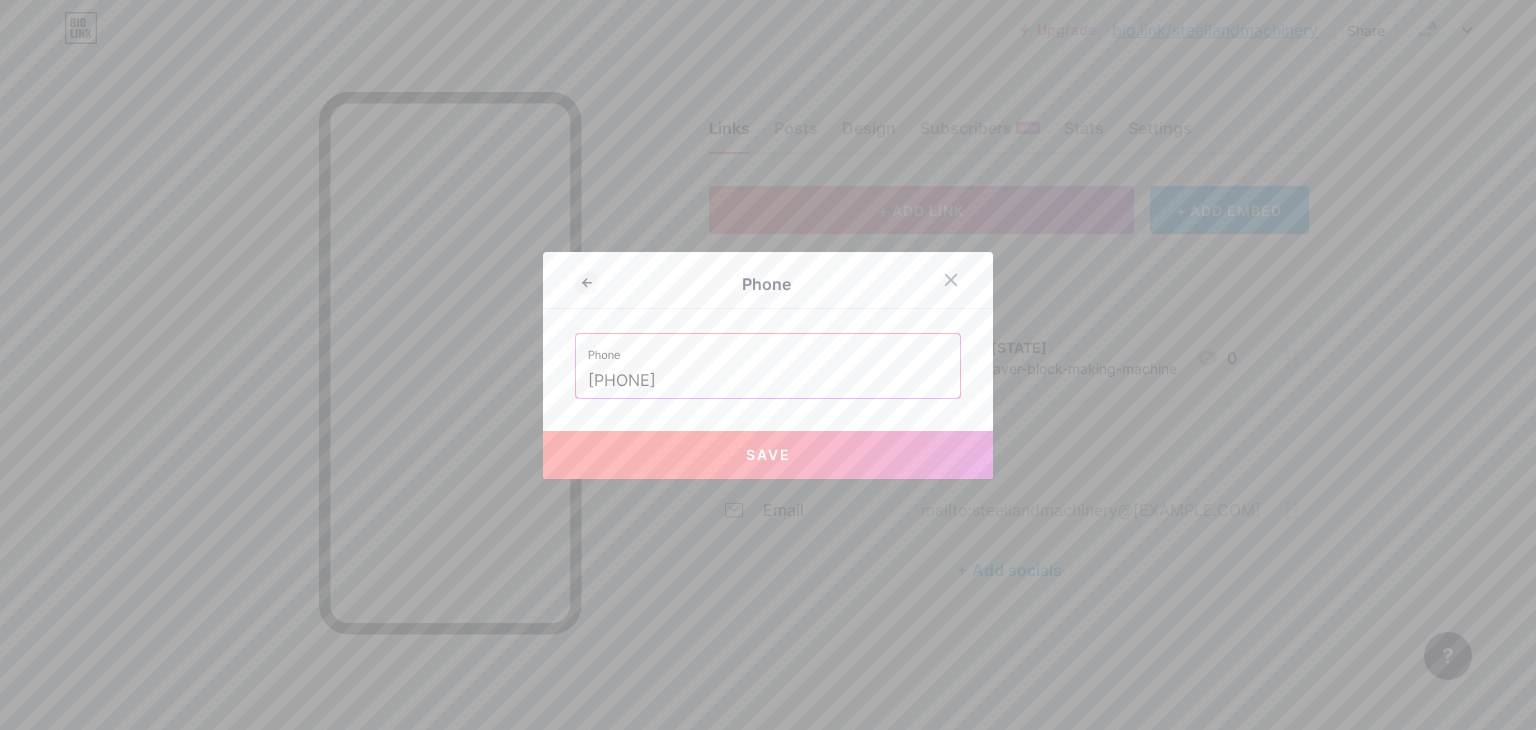 click on "Save" at bounding box center [768, 454] 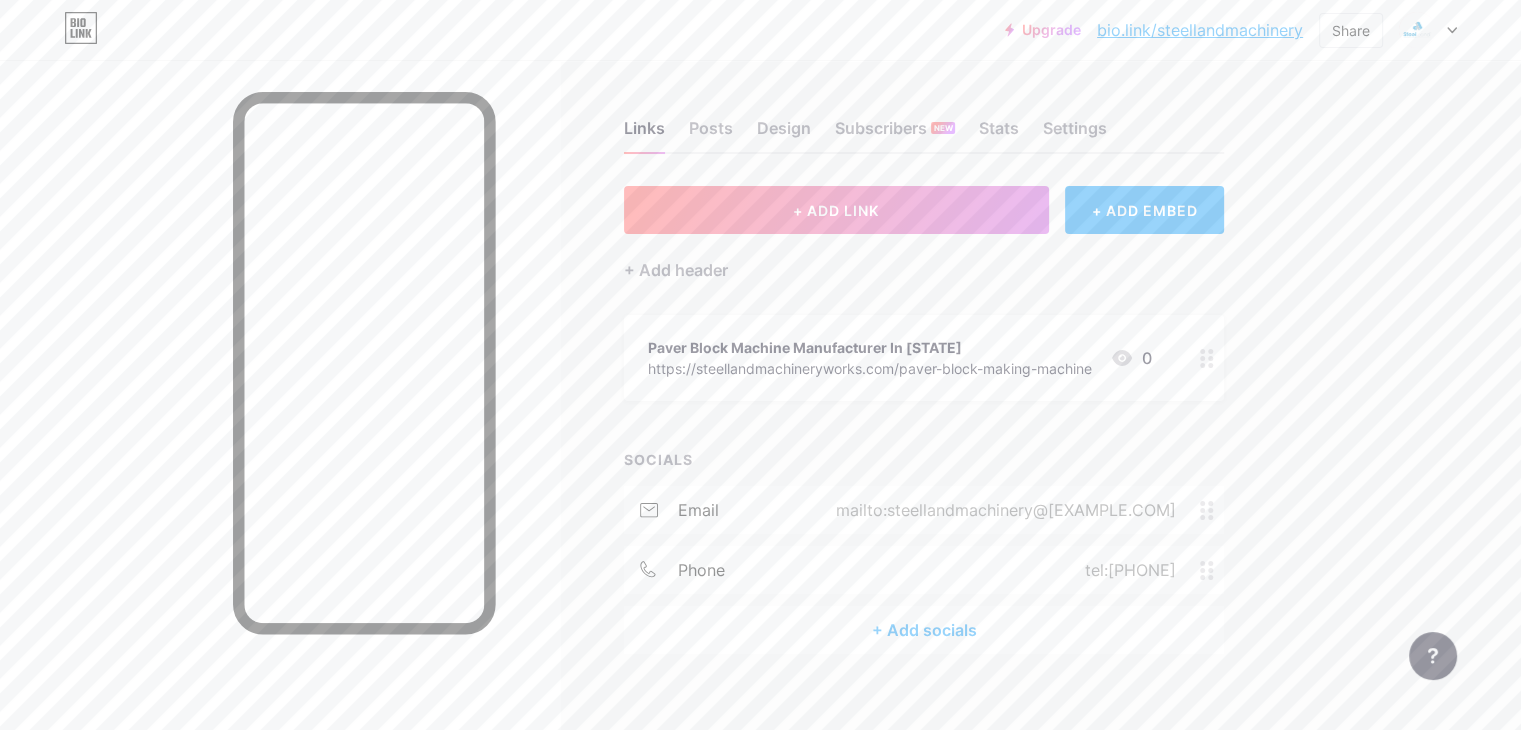 click on "+ Add socials" at bounding box center (924, 630) 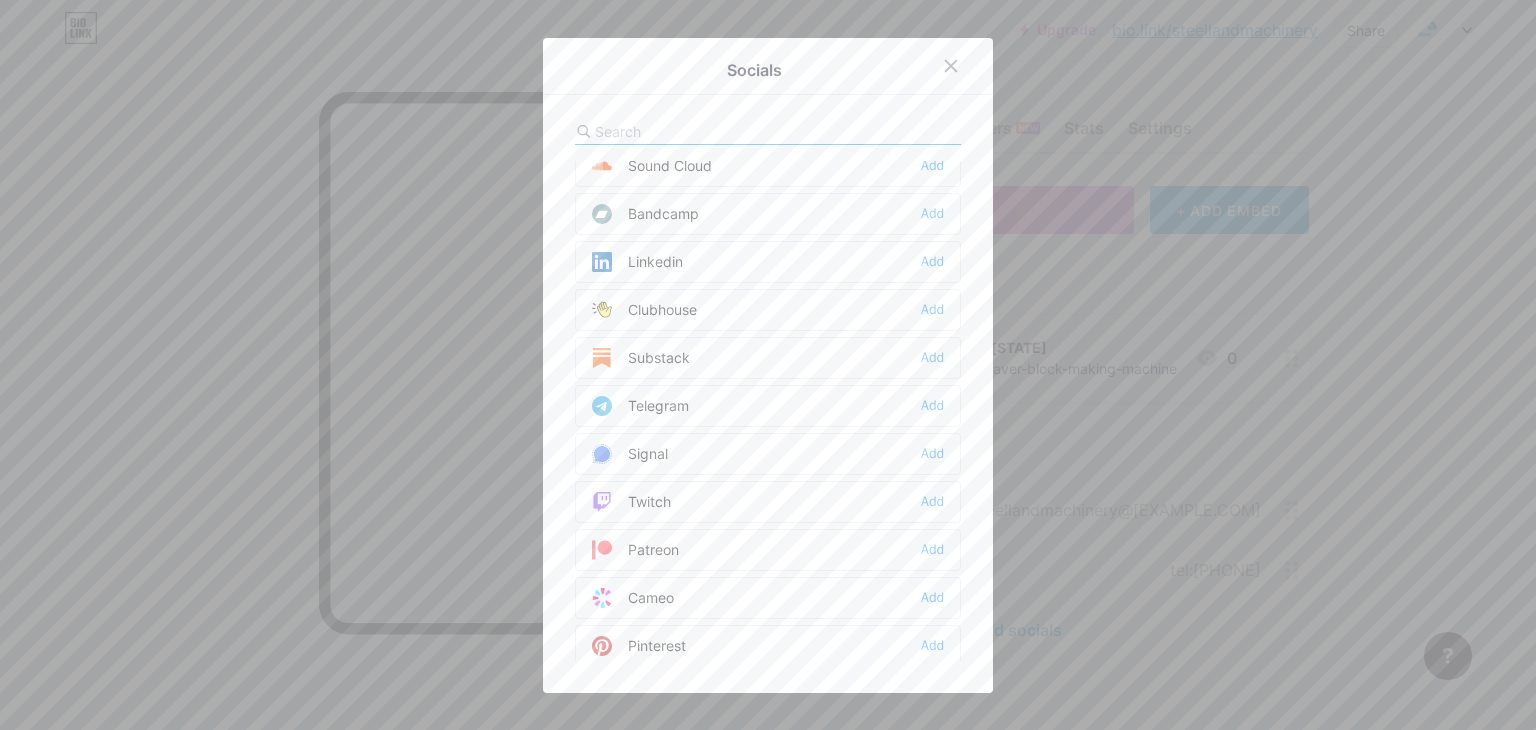 scroll, scrollTop: 684, scrollLeft: 0, axis: vertical 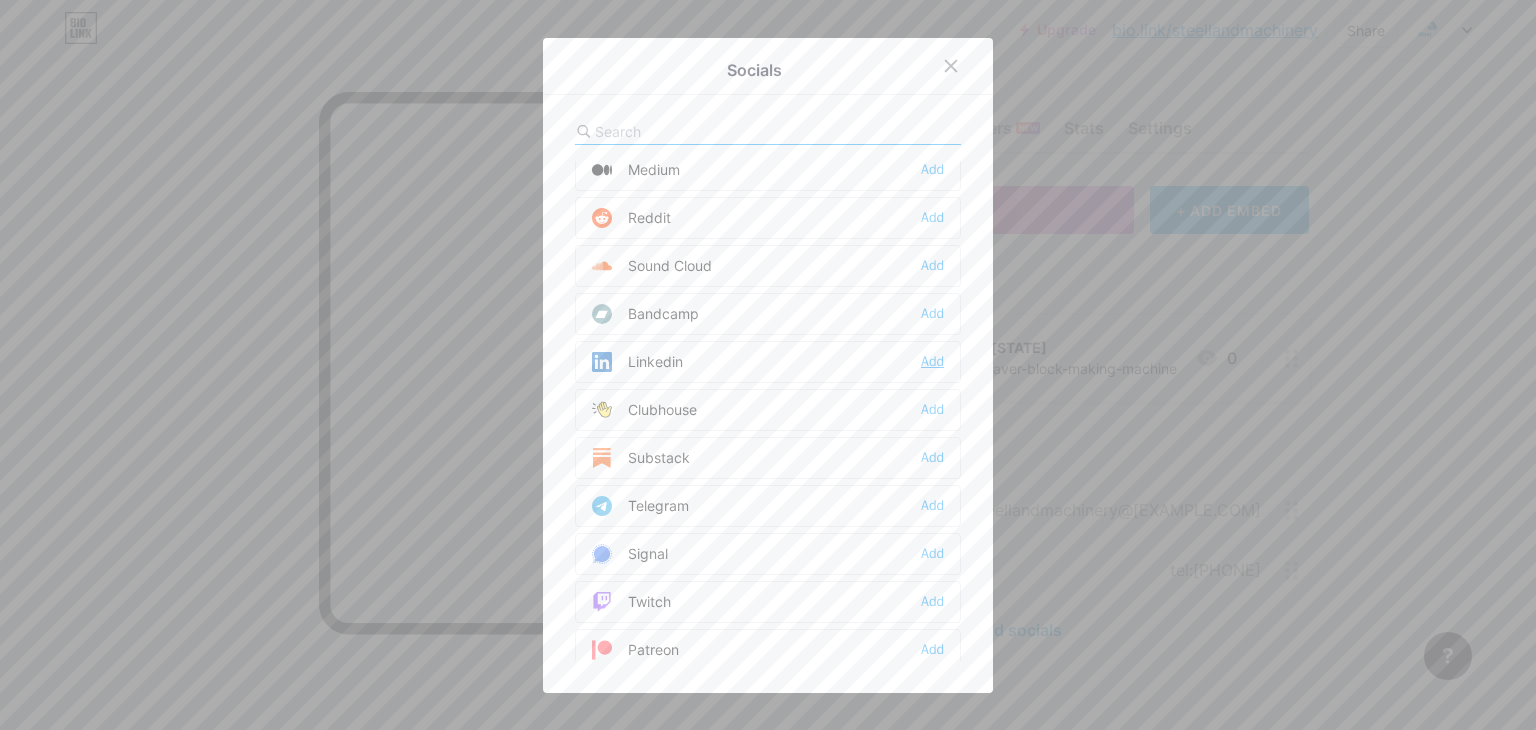 click on "Add" at bounding box center [932, 362] 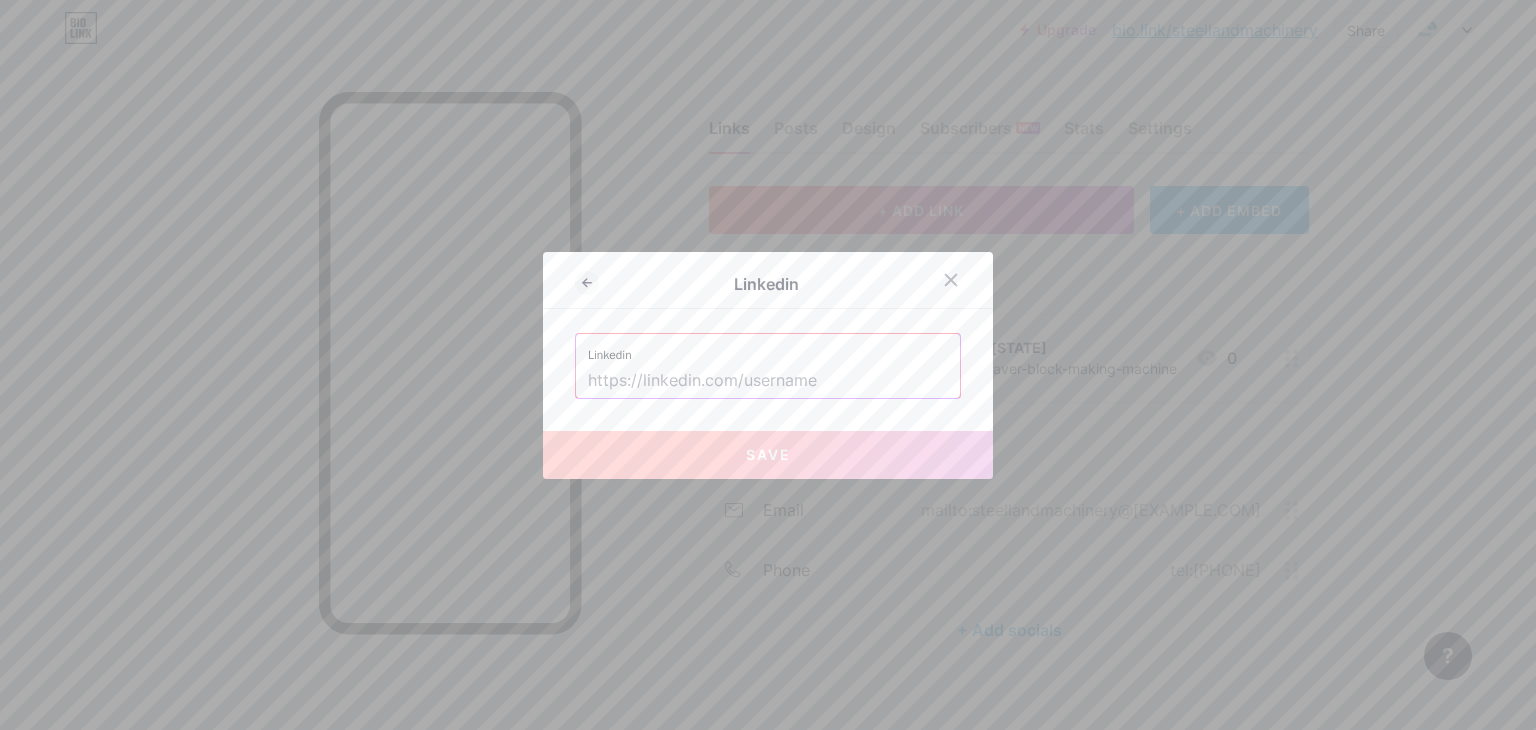 click at bounding box center [768, 381] 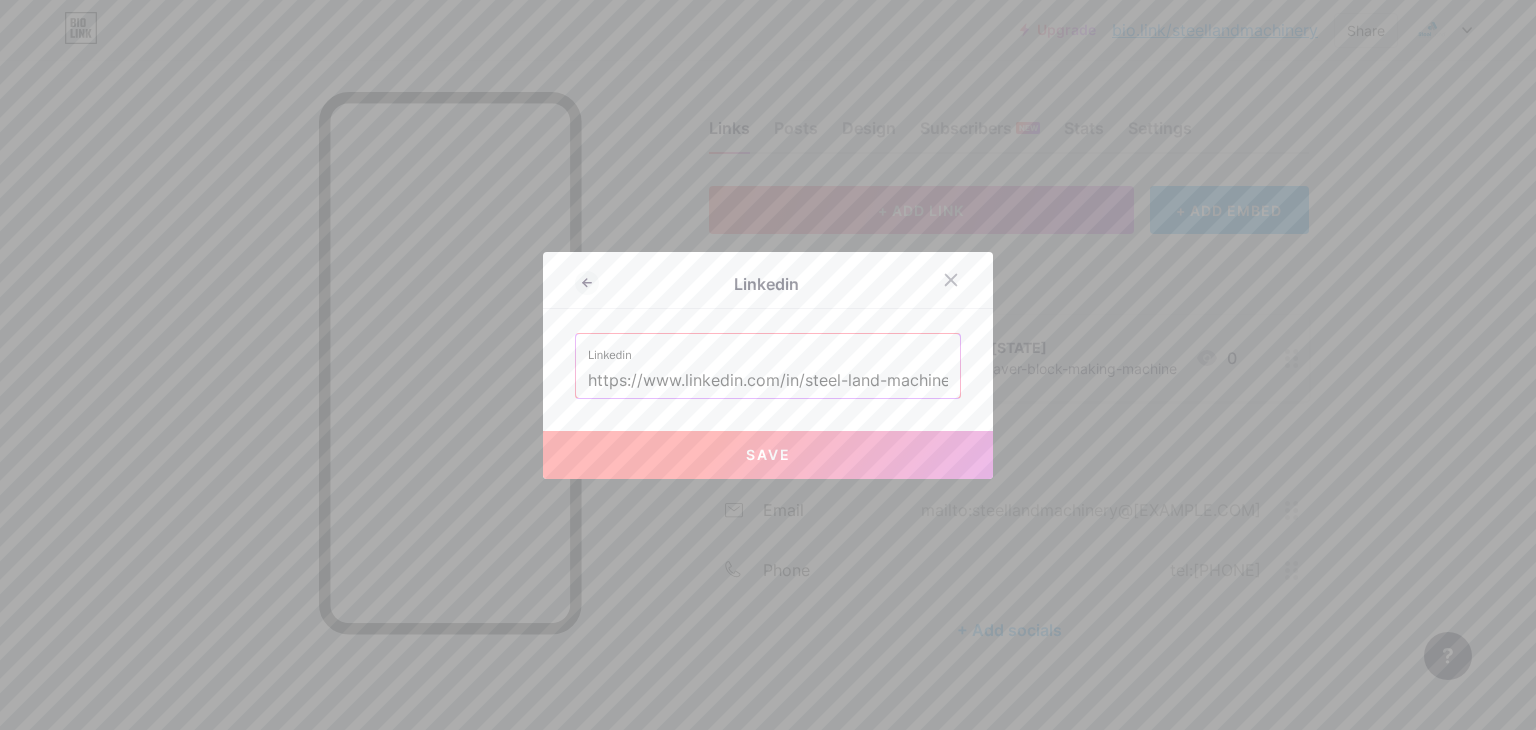scroll, scrollTop: 0, scrollLeft: 76, axis: horizontal 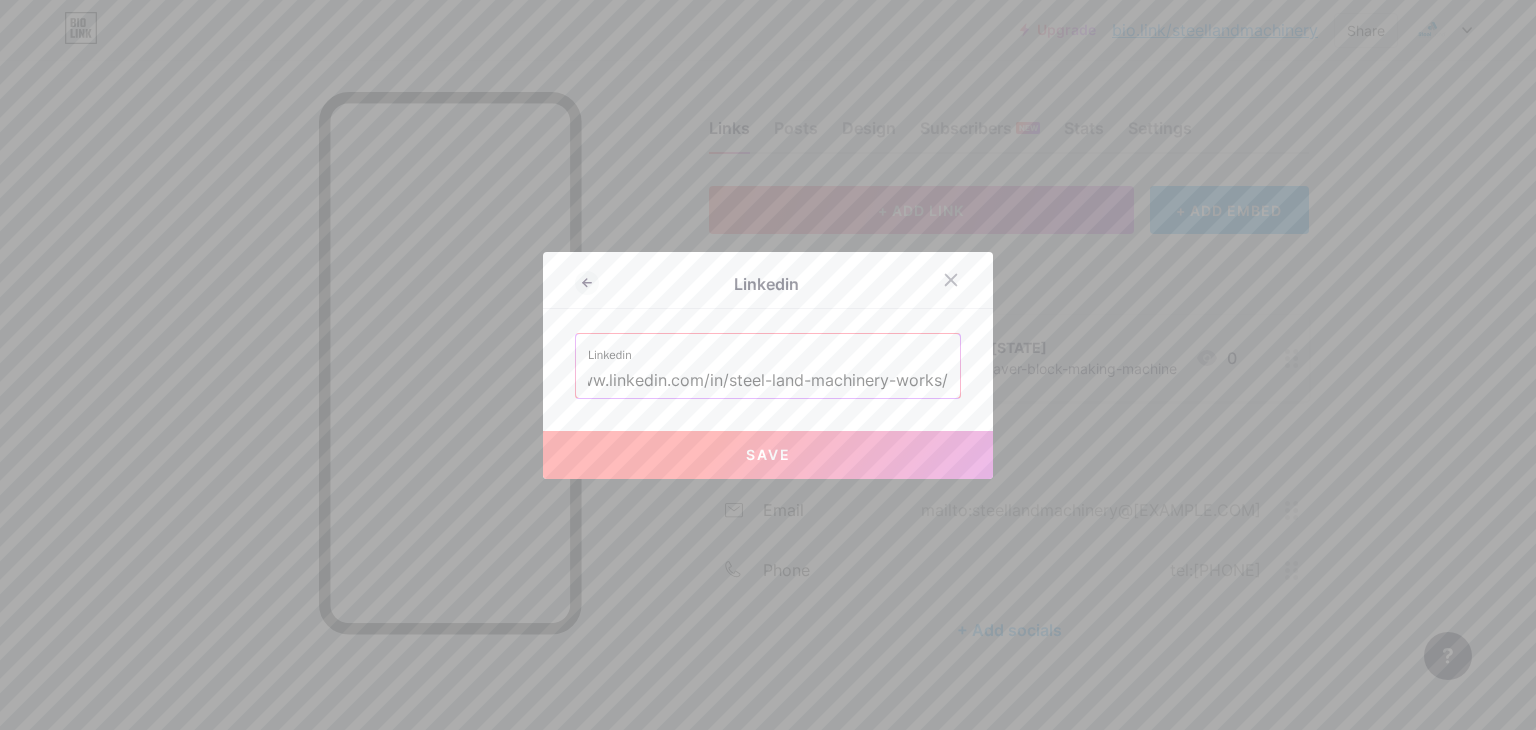type on "https://www.linkedin.com/in/steel-land-machinery-works/" 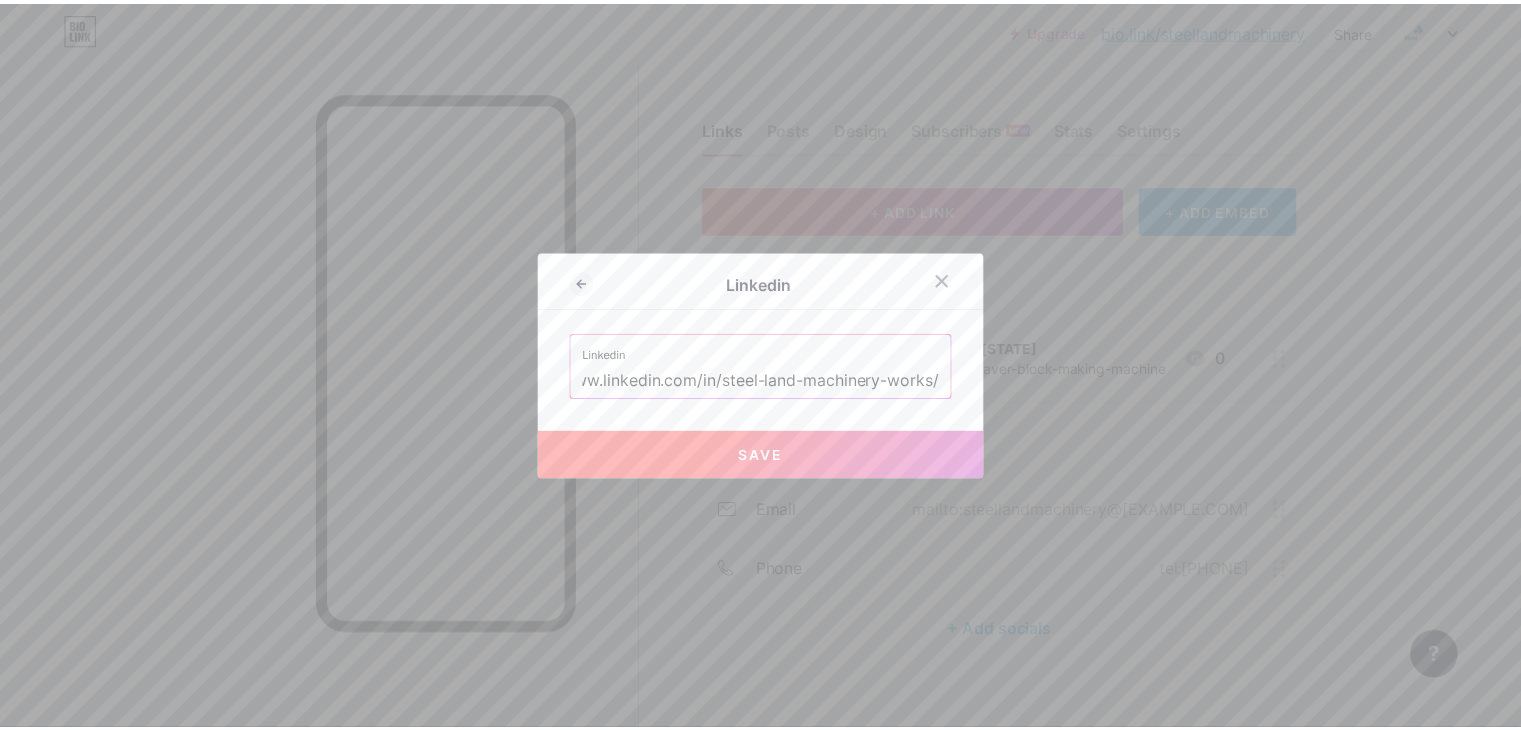 scroll, scrollTop: 0, scrollLeft: 0, axis: both 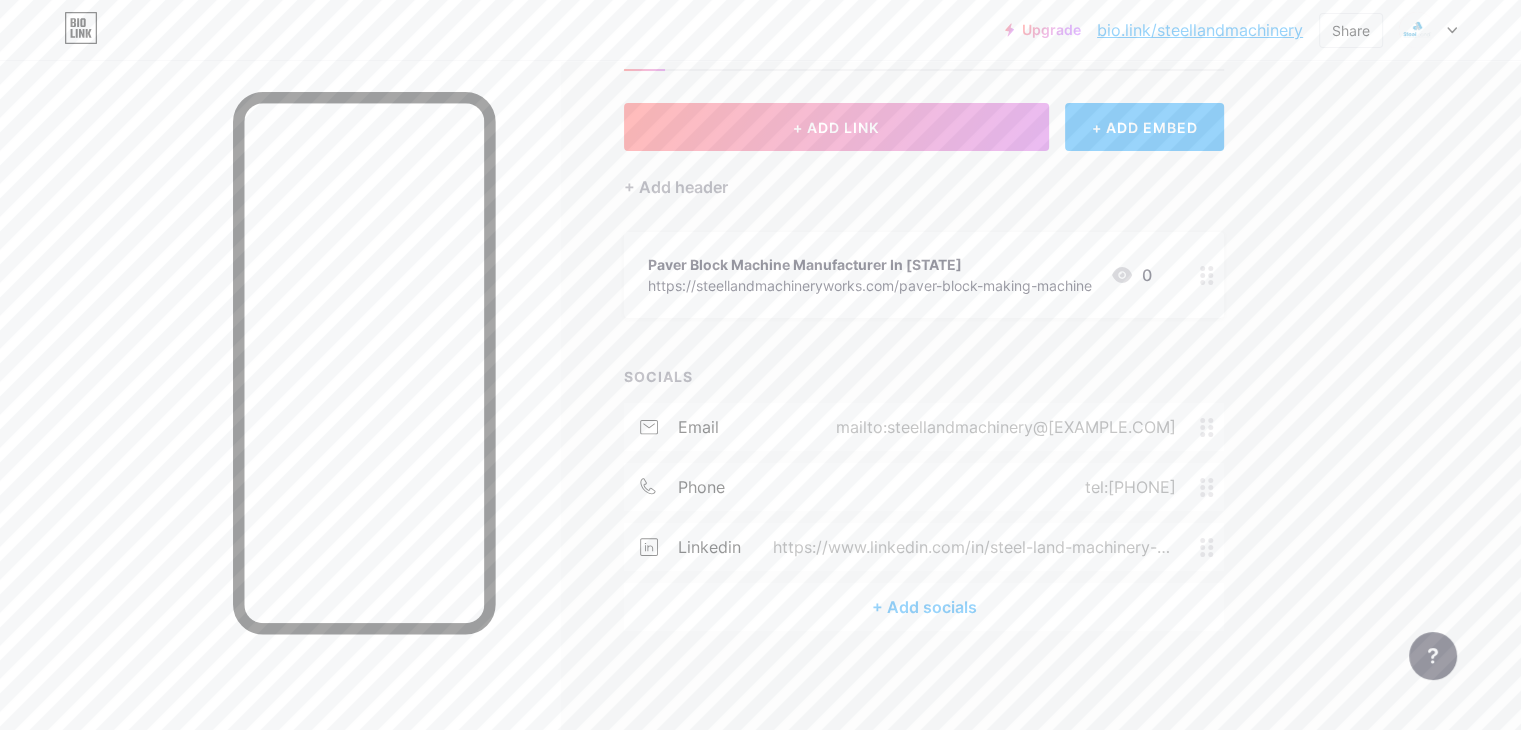 click on "+ Add socials" at bounding box center (924, 607) 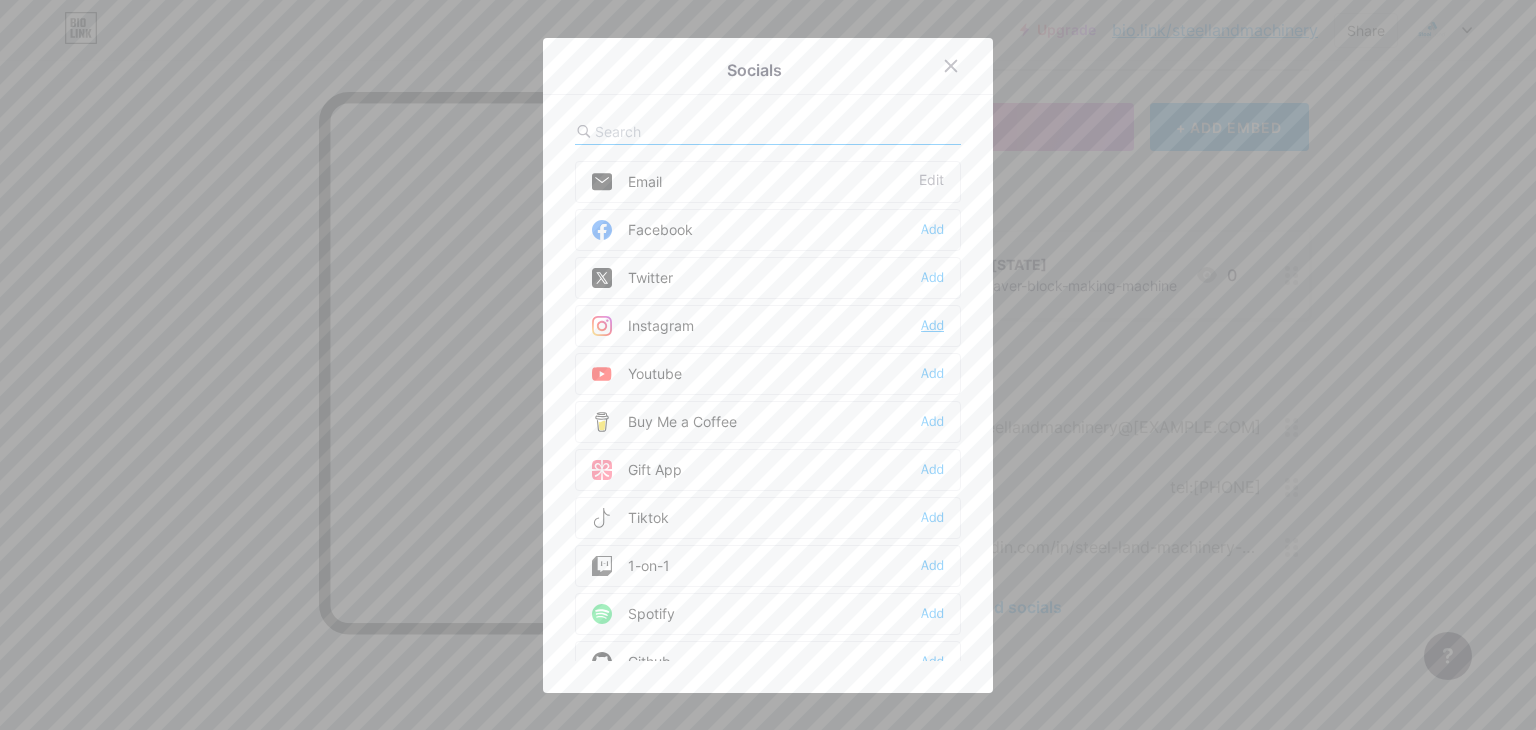 click on "Add" at bounding box center [932, 326] 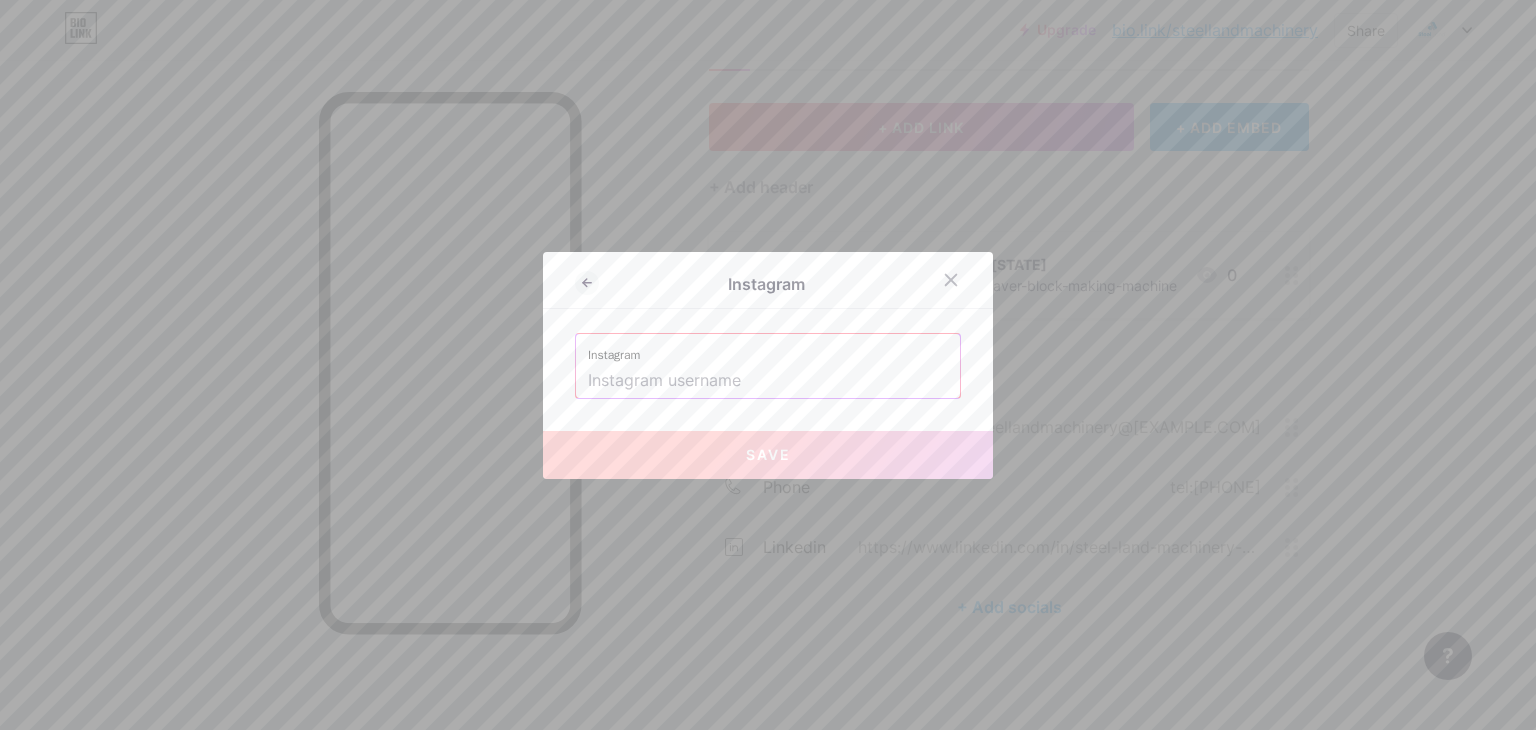 click at bounding box center (768, 381) 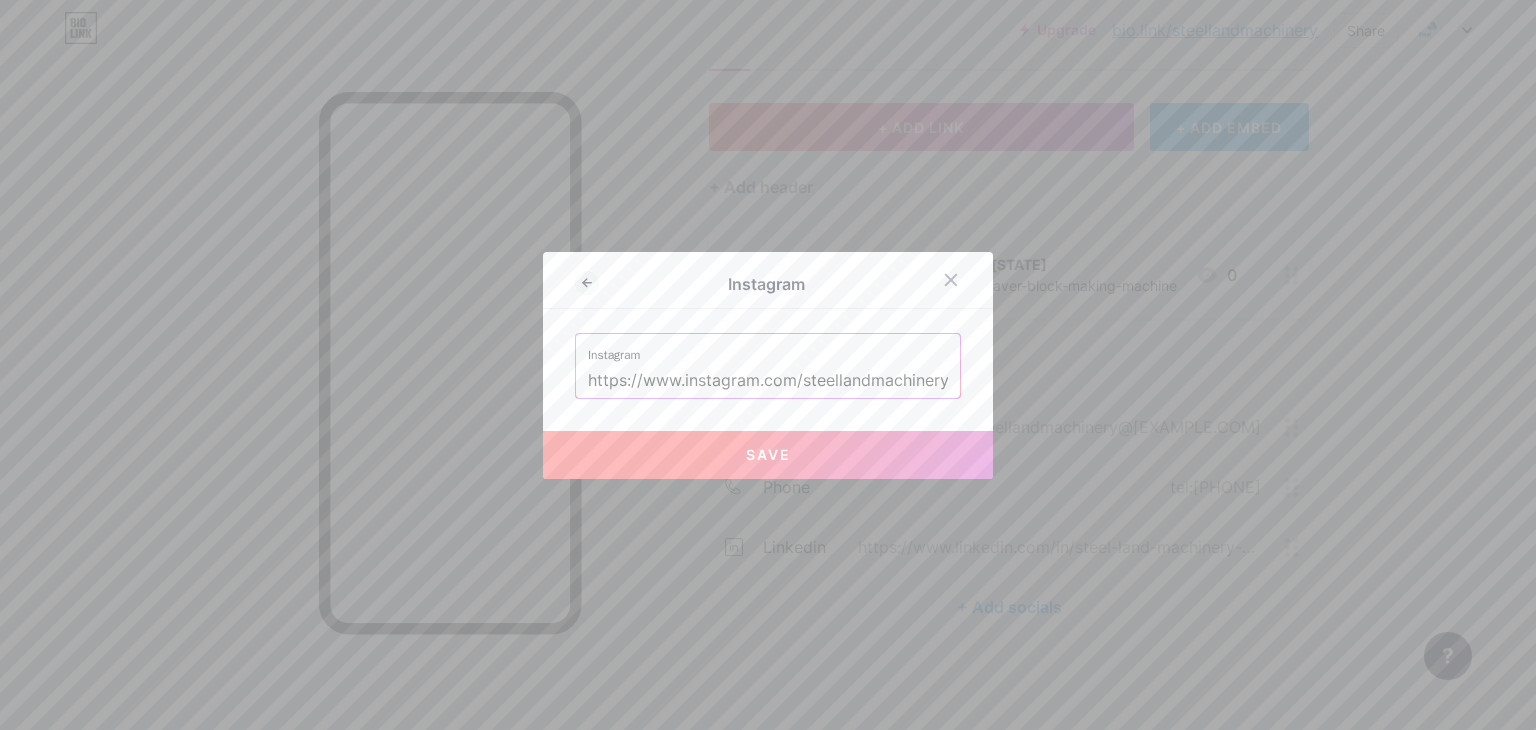 scroll, scrollTop: 0, scrollLeft: 44, axis: horizontal 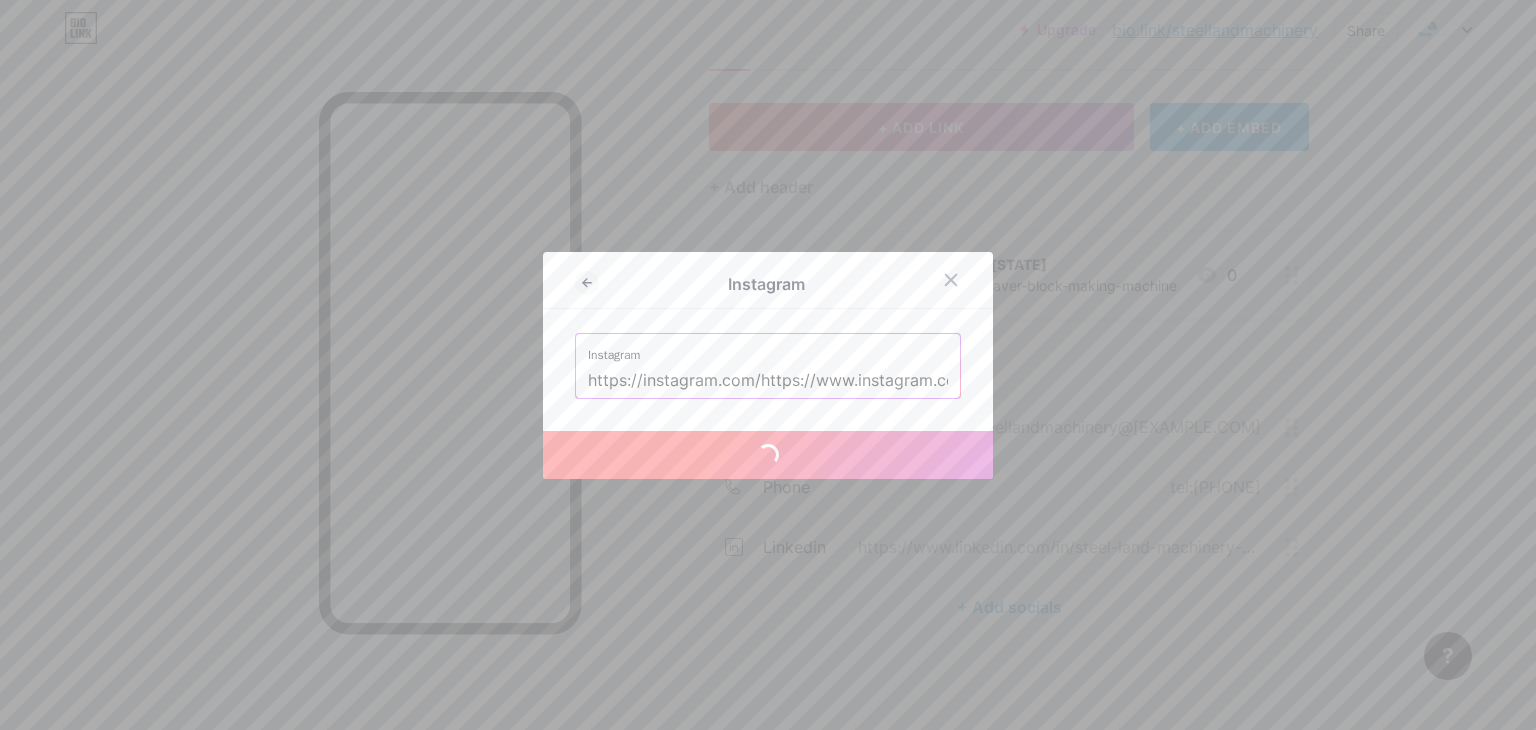 click on "https://instagram.com/https://www.instagram.com/steellandmachinerywork/" at bounding box center [768, 381] 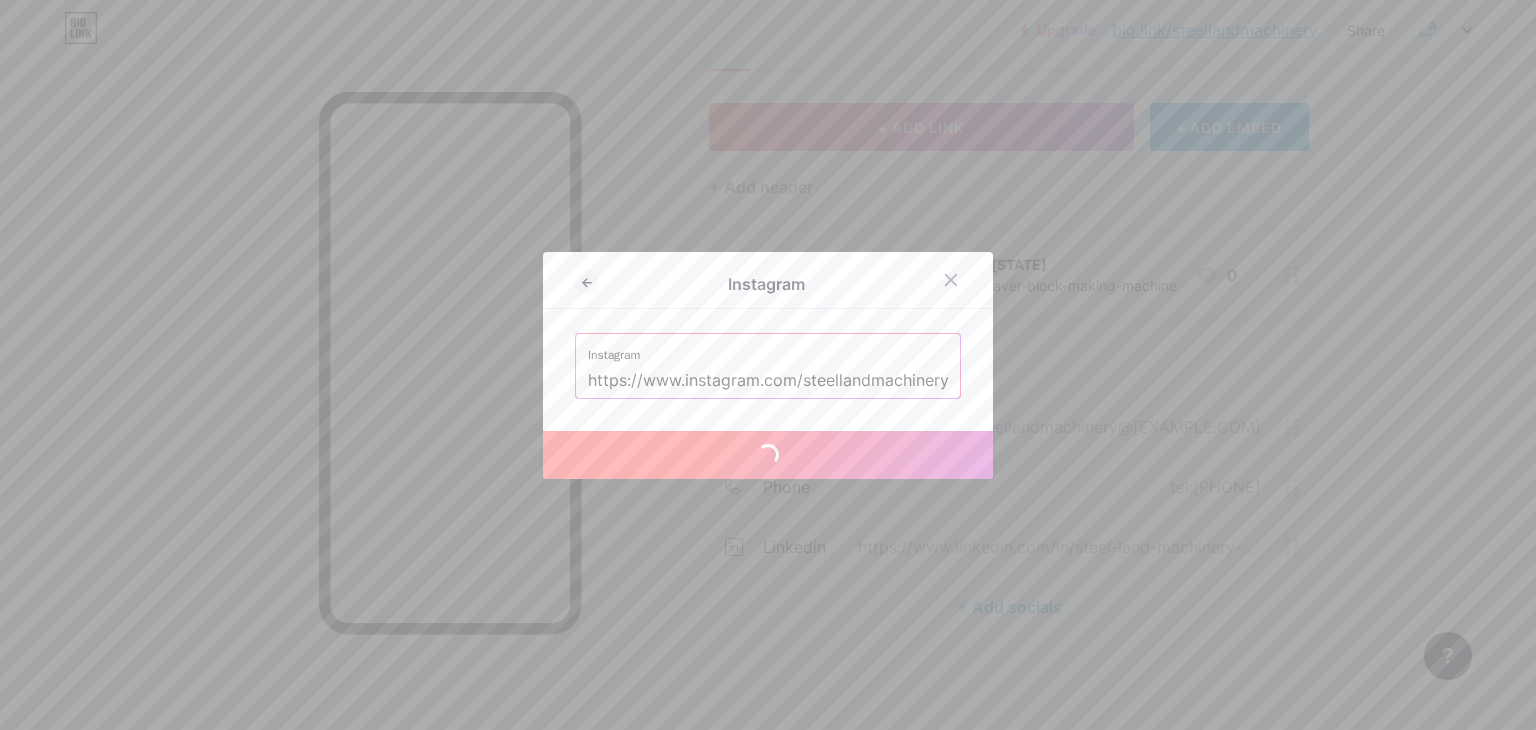 scroll, scrollTop: 0, scrollLeft: 44, axis: horizontal 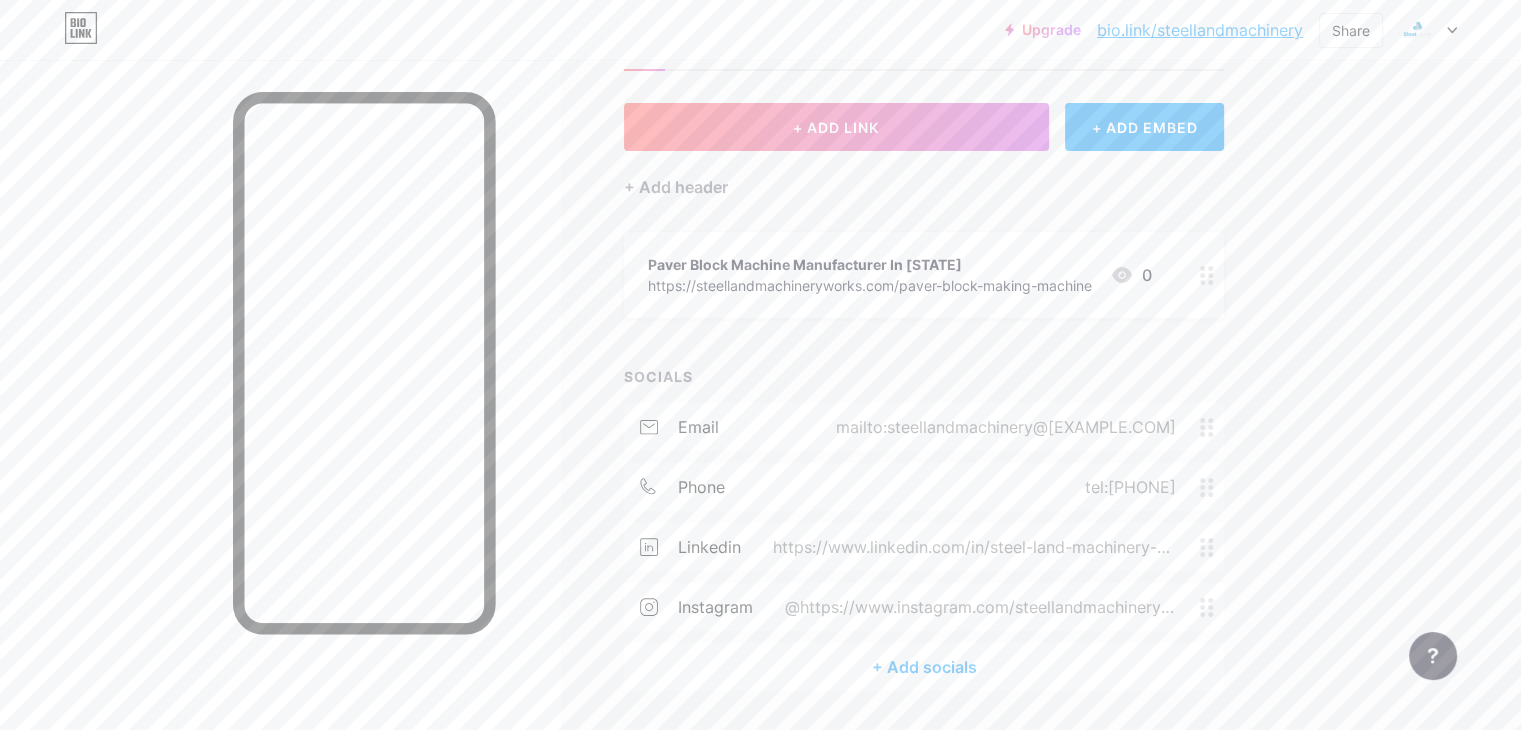 click on "@https://www.instagram.com/steellandmachinerywork/" at bounding box center (976, 607) 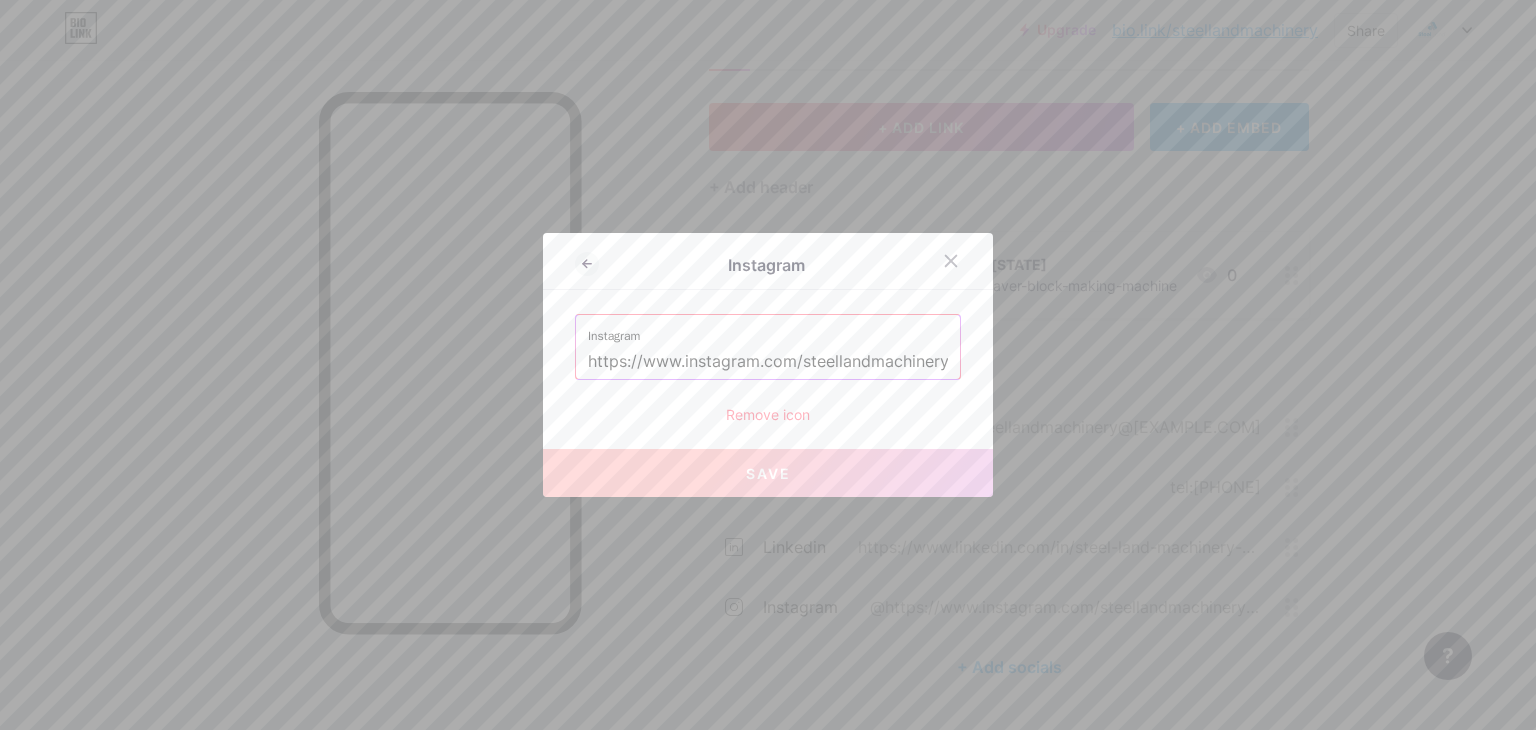 click on "https://www.instagram.com/steellandmachinerywork/" at bounding box center (768, 362) 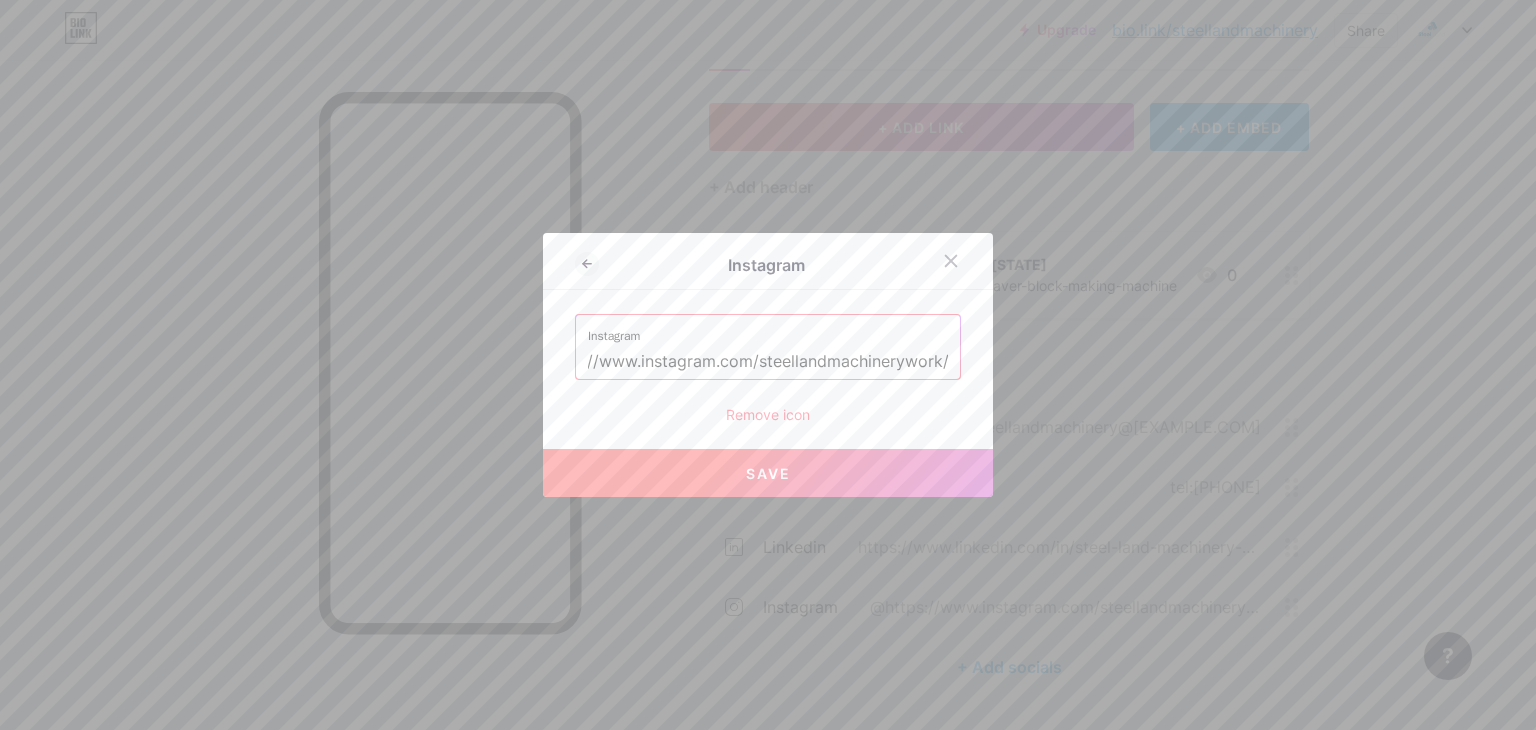 click on "Instagram   https://www.instagram.com/steellandmachinerywork/
Remove icon" at bounding box center (768, 369) 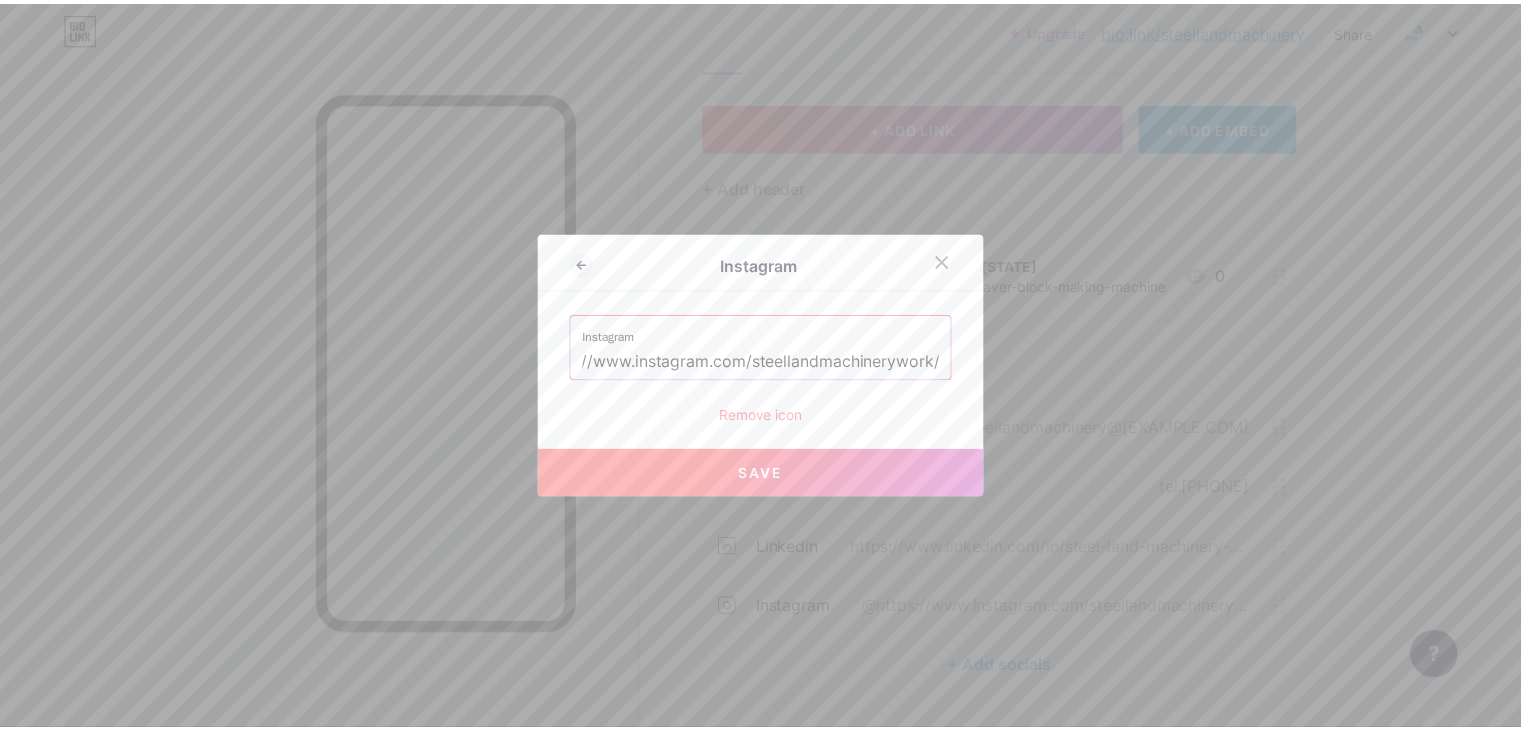 scroll, scrollTop: 0, scrollLeft: 0, axis: both 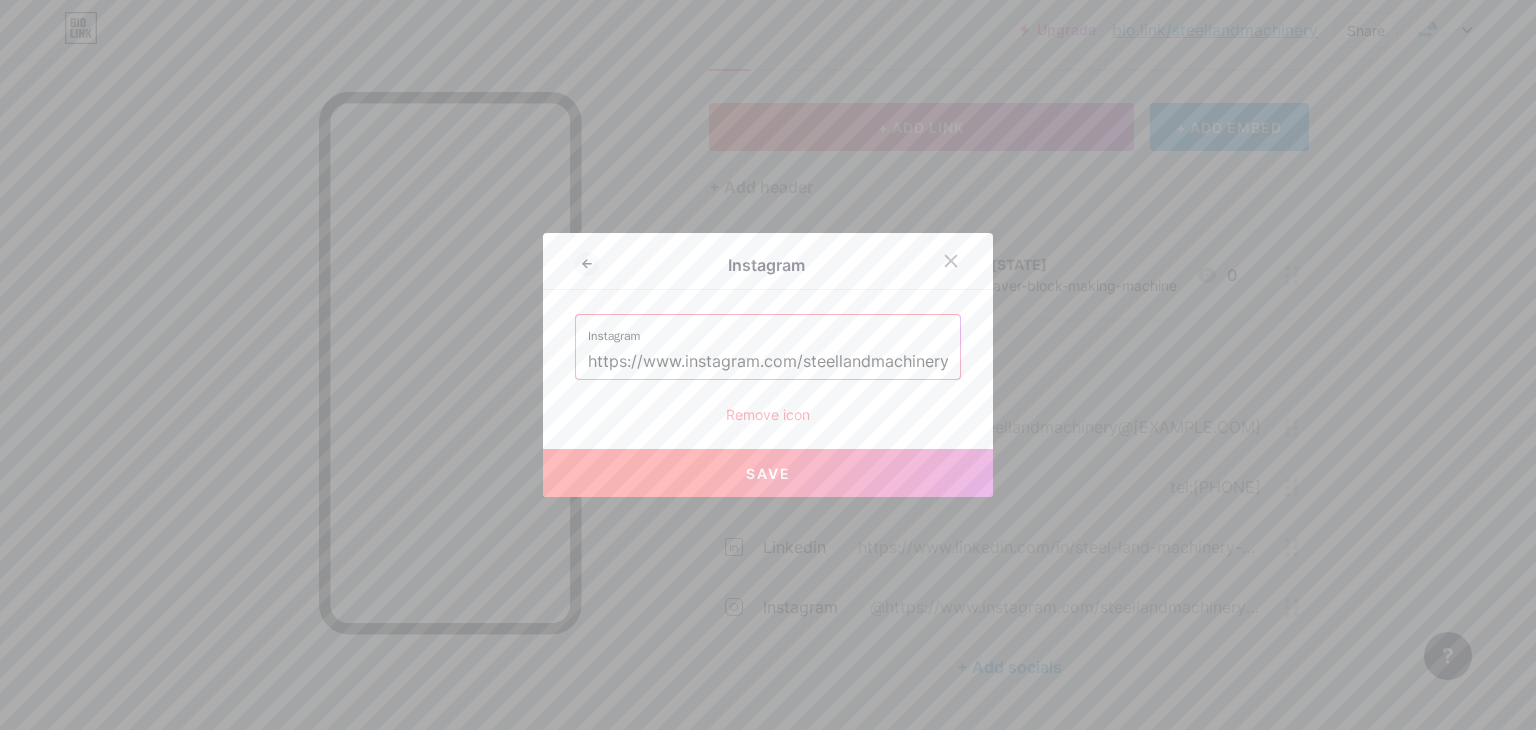 click on "Save" at bounding box center [768, 473] 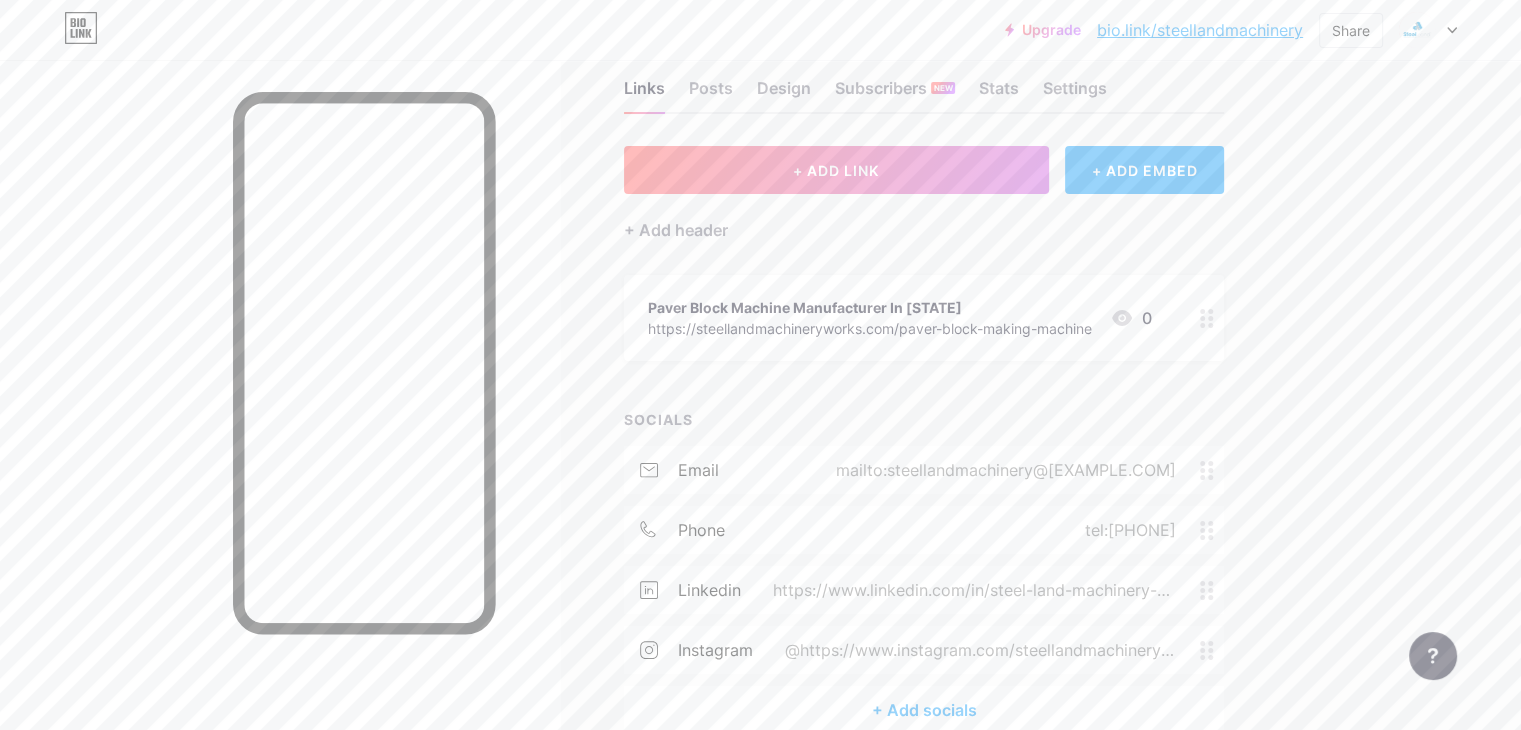 scroll, scrollTop: 0, scrollLeft: 0, axis: both 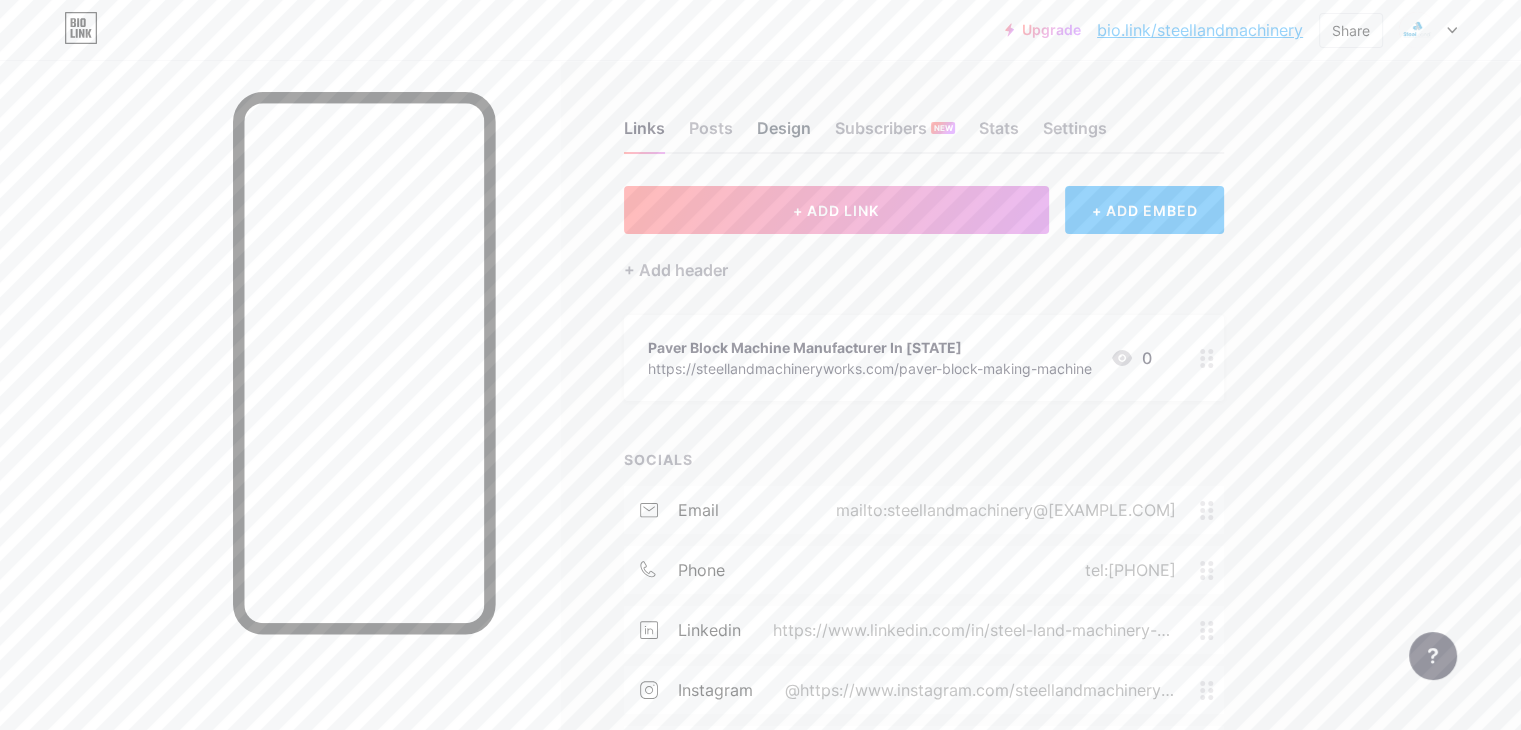 click on "Design" at bounding box center (784, 134) 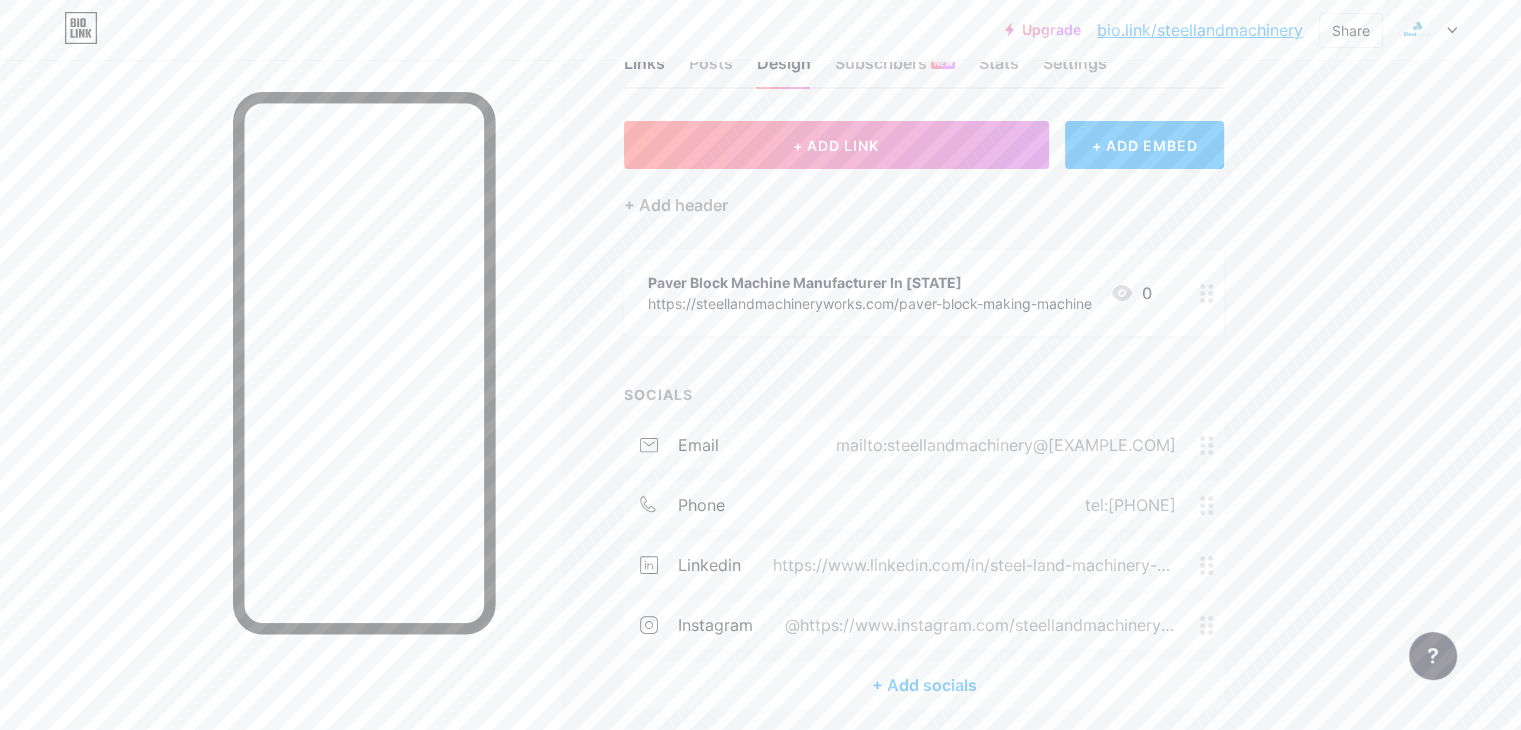 scroll, scrollTop: 0, scrollLeft: 0, axis: both 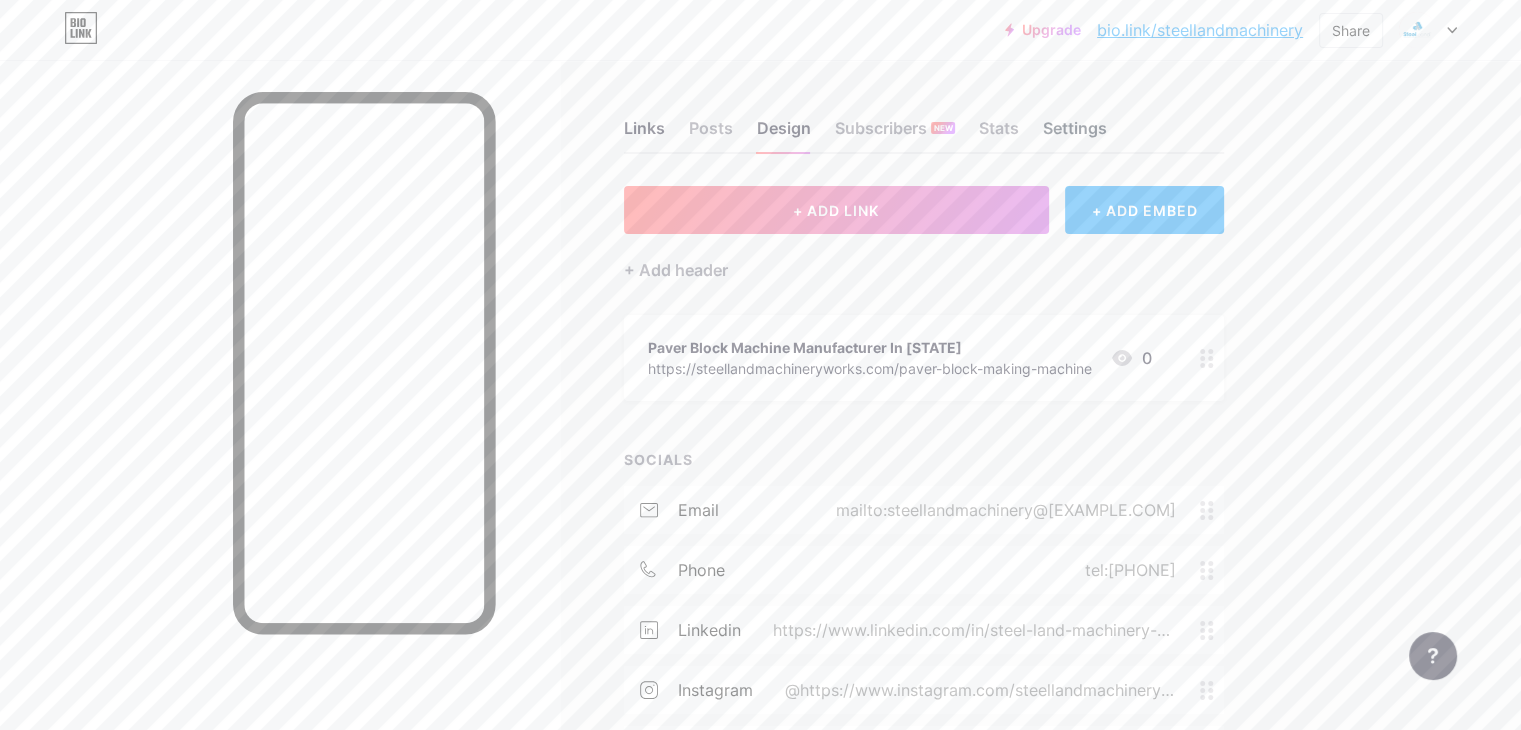 click on "Settings" at bounding box center (1075, 134) 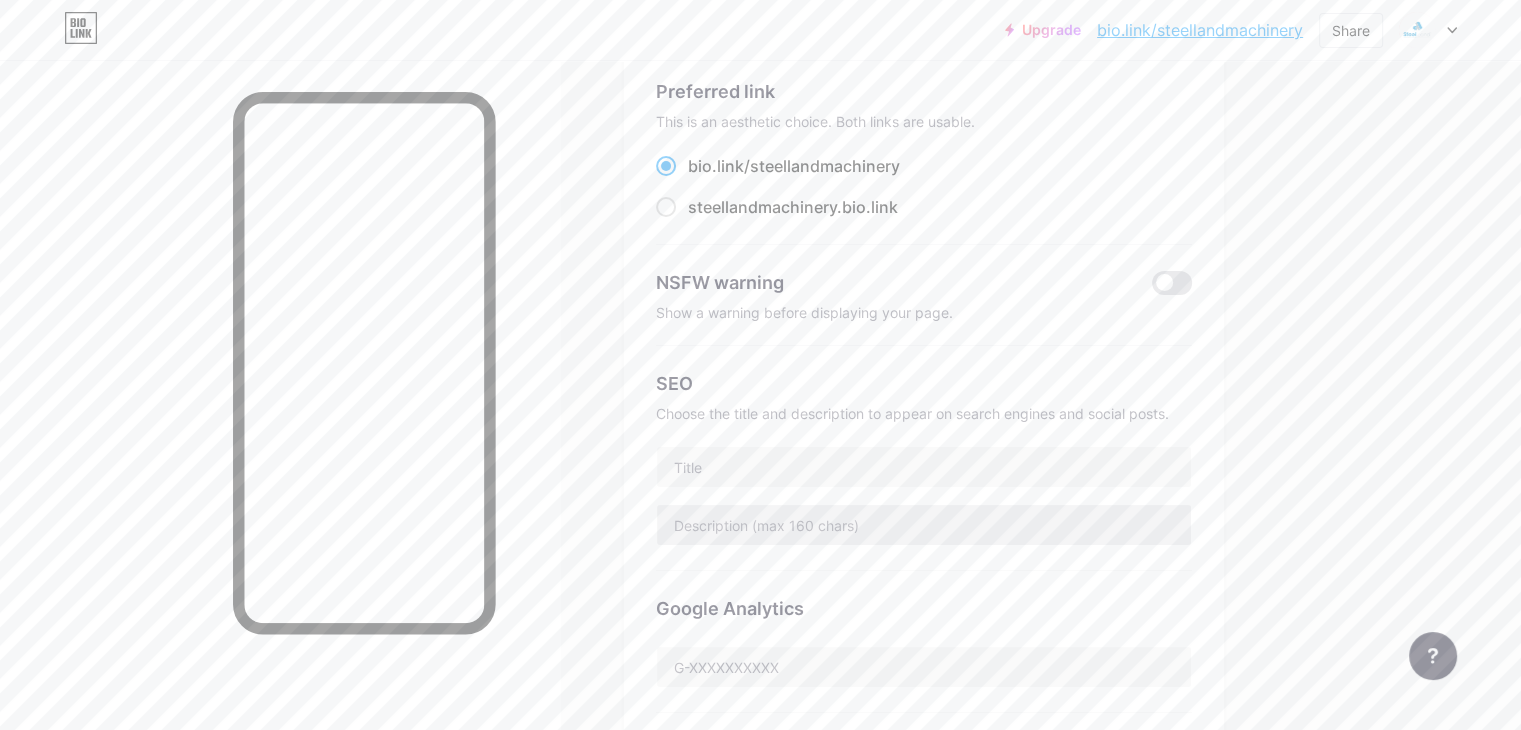 scroll, scrollTop: 0, scrollLeft: 0, axis: both 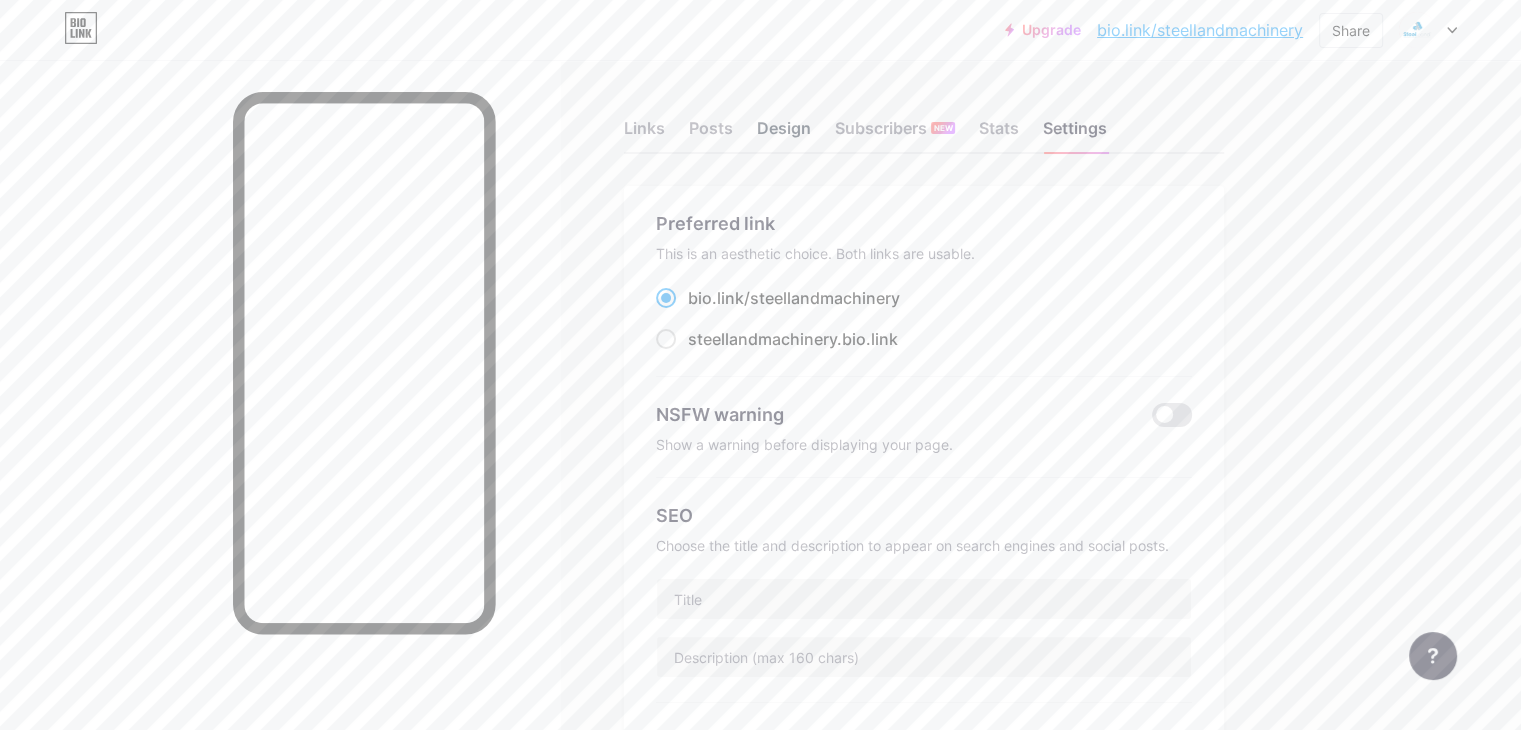 click on "Design" at bounding box center [784, 134] 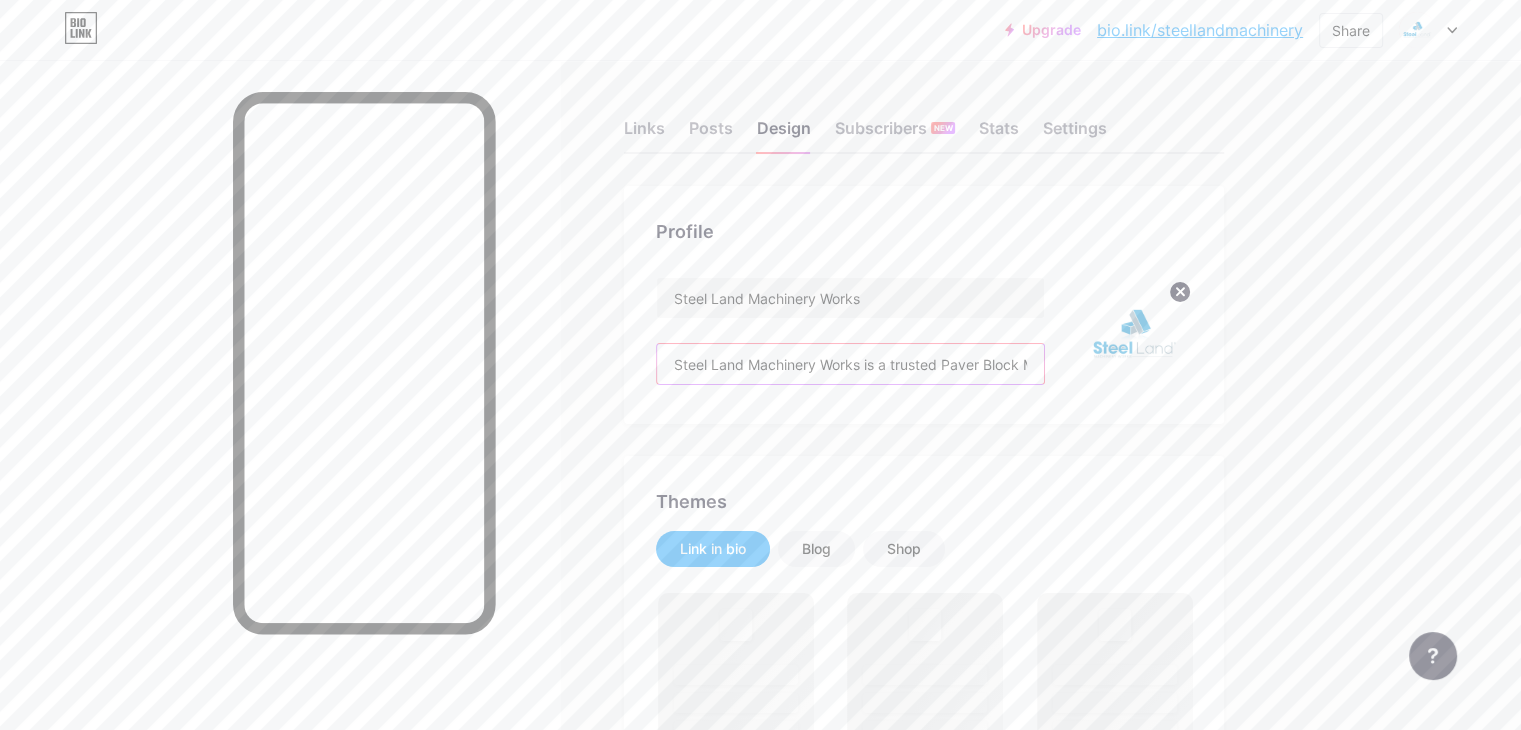 click on "Steel Land Machinery Works is a trusted Paver Block Machine Manufacturer In [STATE], offering high-quality, durable, and efficient machines for the construction industry. Specializing in both automatic and semi-automatic models, our machines ensure smooth operation, low maintenance, and consistent output. With a focus on innovation and customer satisfaction, we deliver reliable solutions tailored to industry needs. Steel Land Machinery Works is committed to excellence, making us a preferred choice for paver" at bounding box center (850, 364) 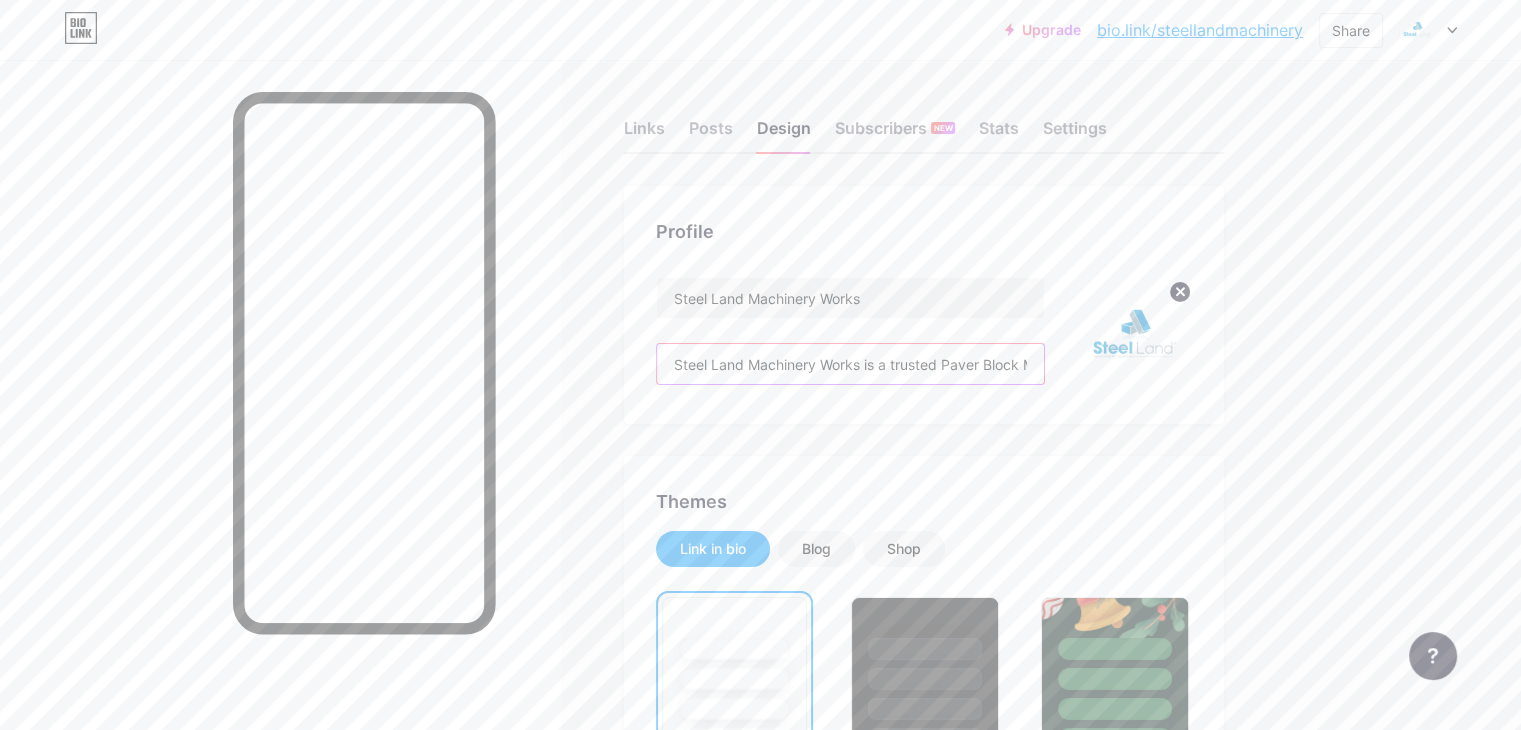 scroll, scrollTop: 0, scrollLeft: 3058, axis: horizontal 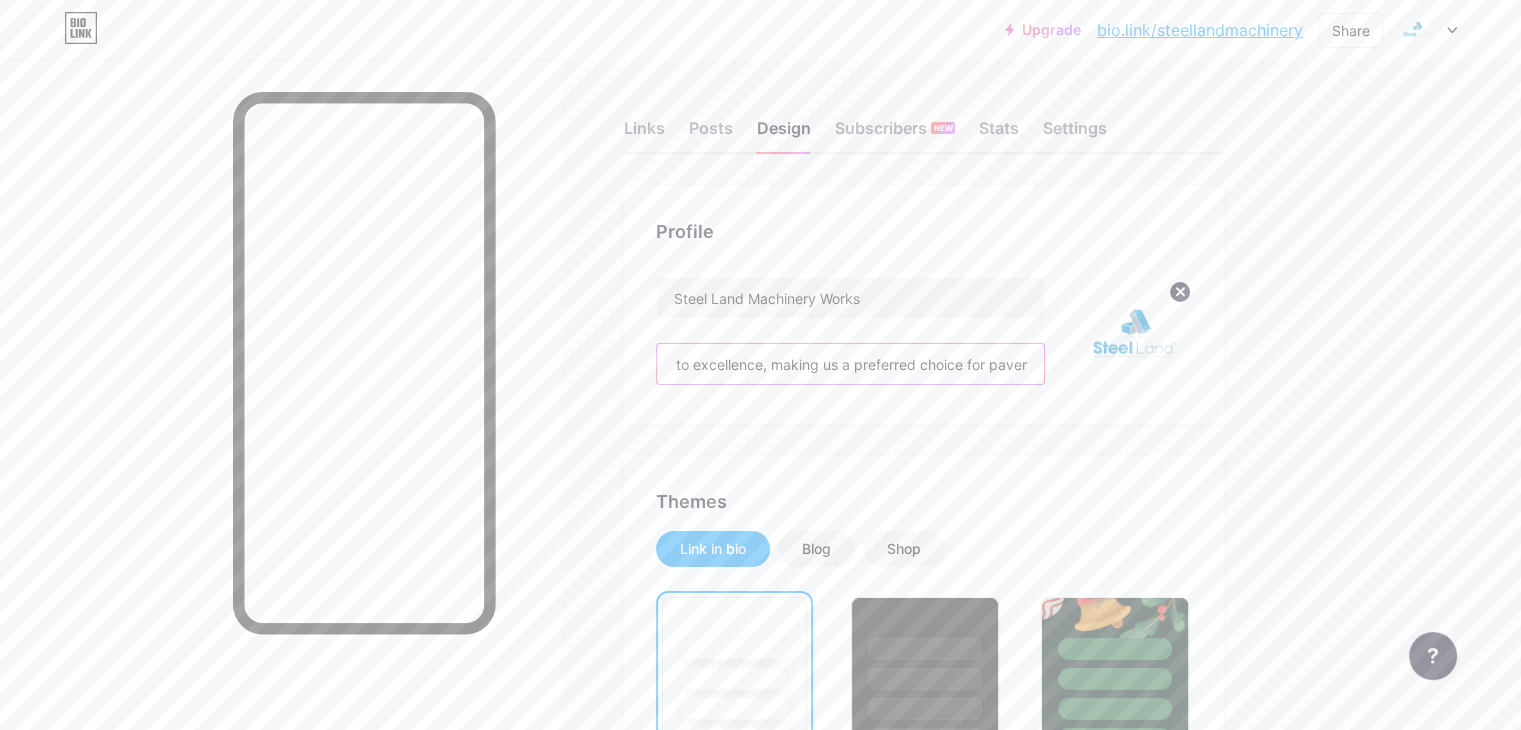 click on "Steel Land Machinery Works is a trusted Paver Block Machine Manufacturer In [STATE], offering high-quality, durable, and efficient machines for the construction industry. Specializing in both automatic and semi-automatic models, our machines ensure smooth operation, low maintenance, and consistent output. With a focus on innovation and customer satisfaction, we deliver reliable solutions tailored to industry needs. Steel Land Machinery Works is committed to excellence, making us a preferred choice for paver" at bounding box center [850, 364] 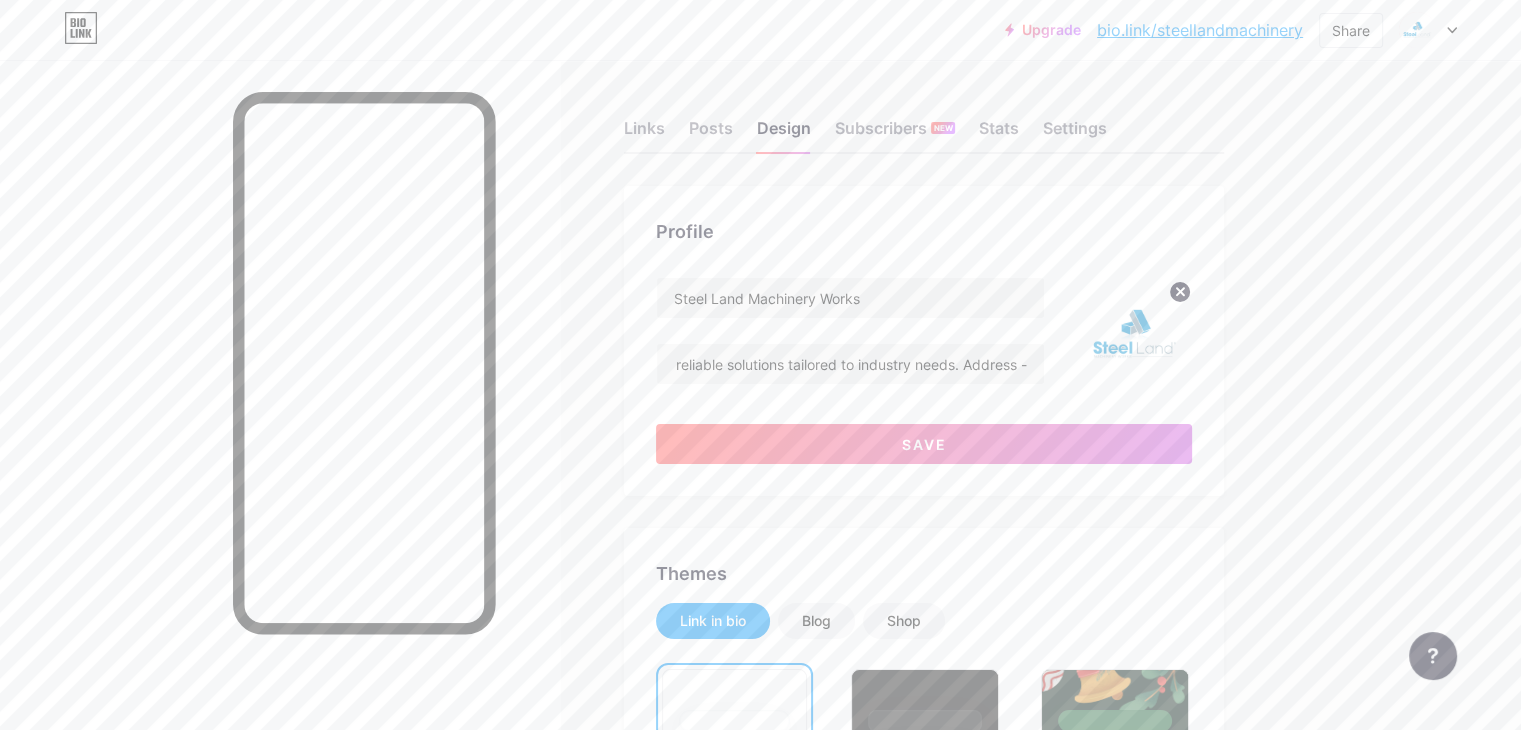 scroll, scrollTop: 0, scrollLeft: 0, axis: both 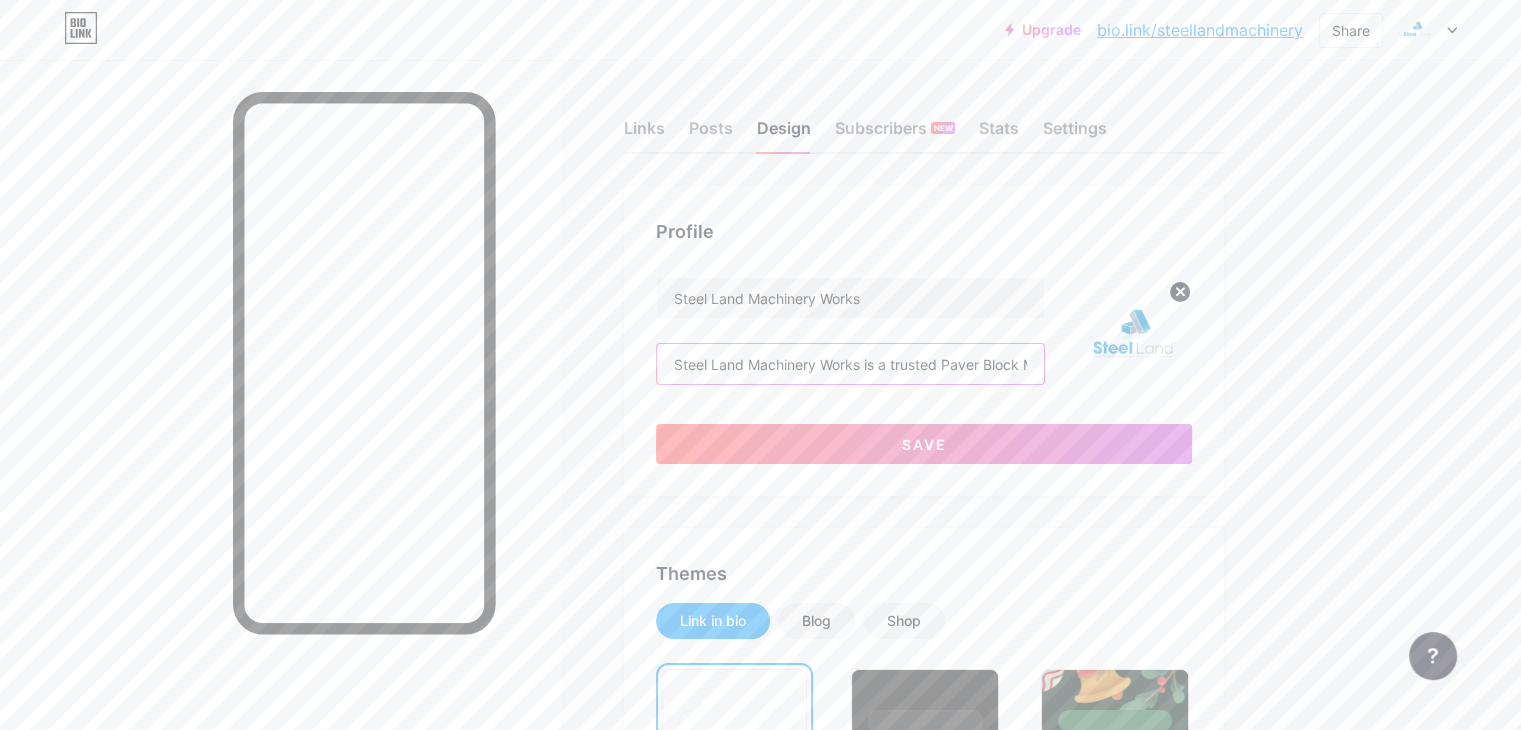 click on "Steel Land Machinery Works is a trusted Paver Block Machine Manufacturer In [STATE], offering high-quality, durable, and efficient machines for the construction industry. Specializing in both automatic and semi-automatic models, our machines ensure smooth operation, low maintenance, and consistent output. With a focus on innovation and customer satisfaction, we deliver reliable solutions tailored to industry needs. Address -" at bounding box center [850, 364] 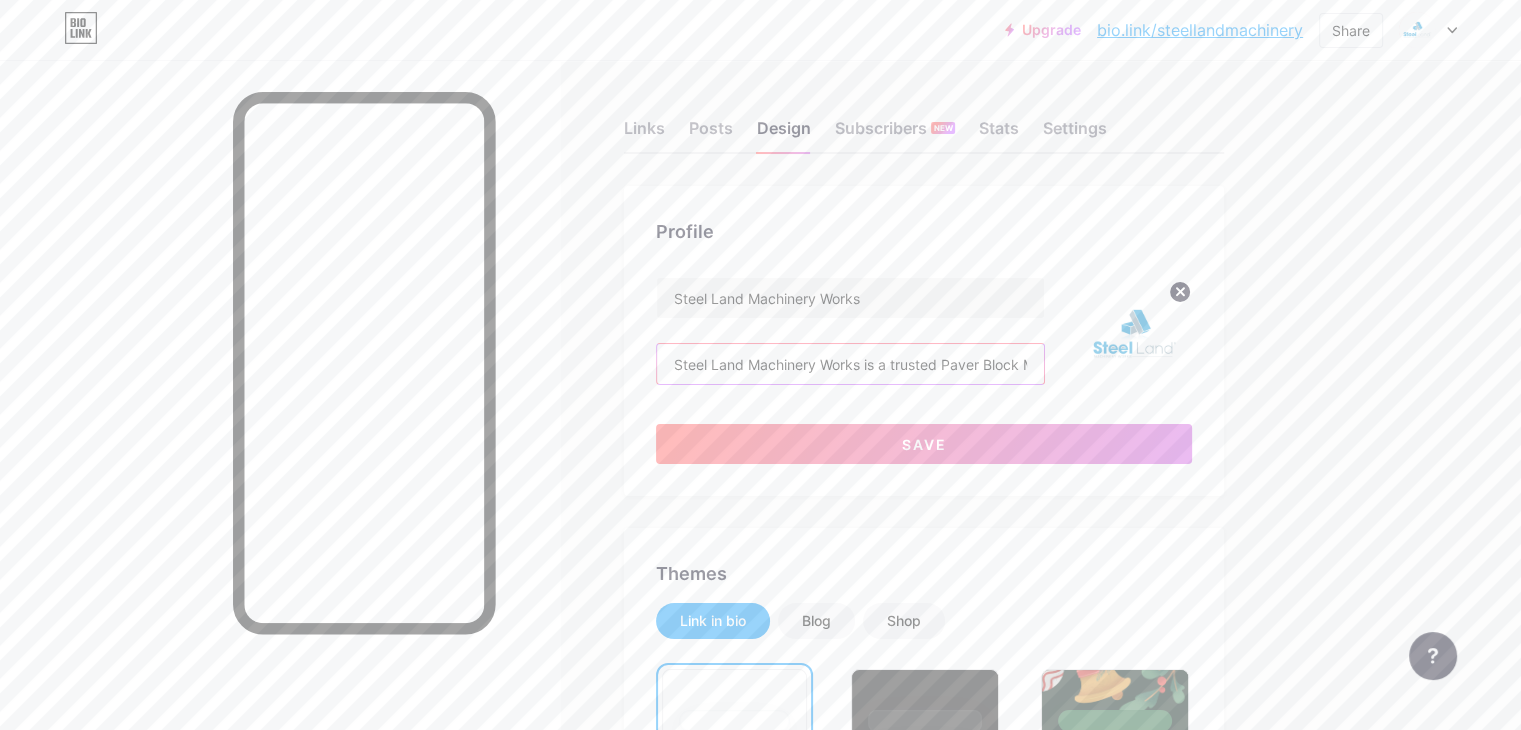 scroll, scrollTop: 0, scrollLeft: 2494, axis: horizontal 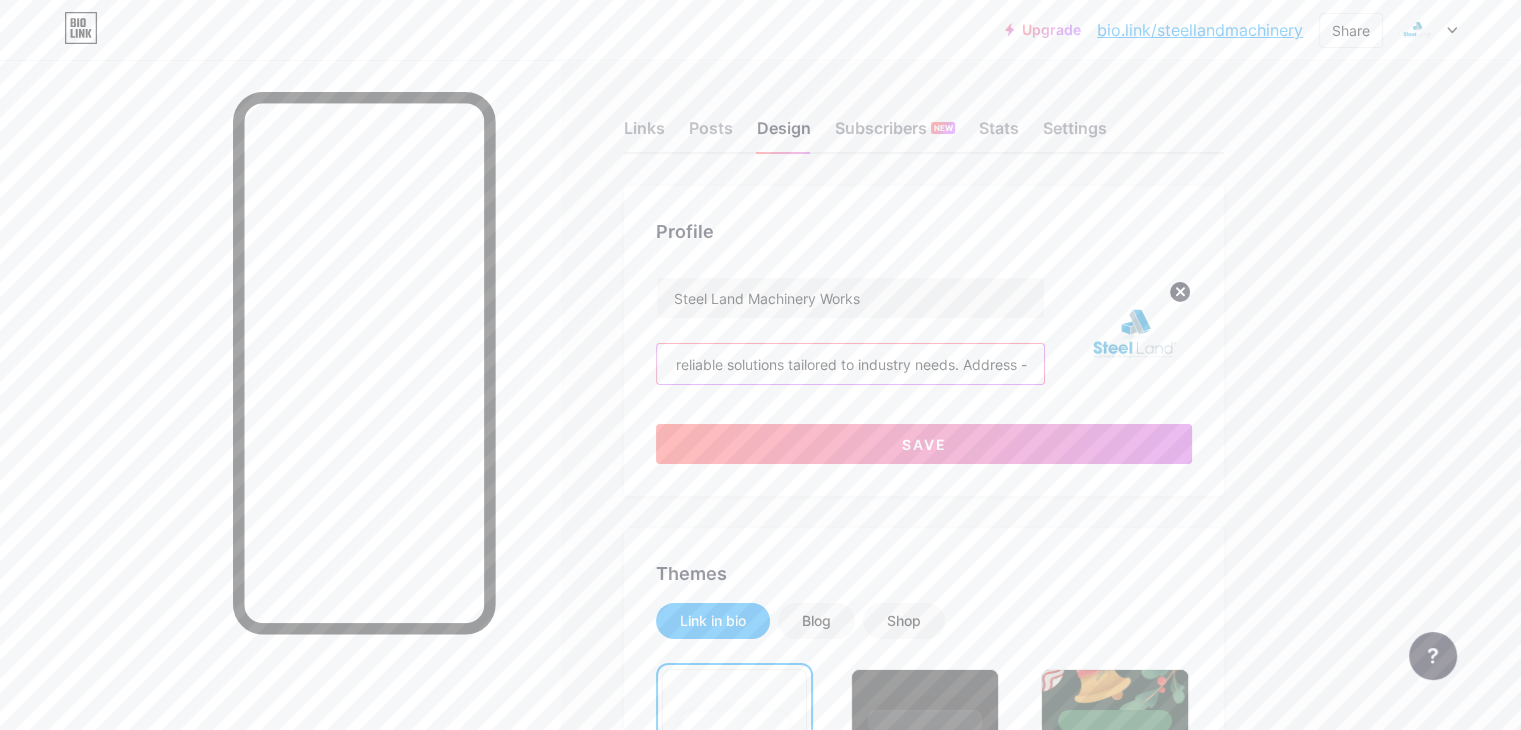 paste on "Satvara Estate Street, Near Shivam Hall, Panchasar Road, Morbi, [STATE], India, 363" 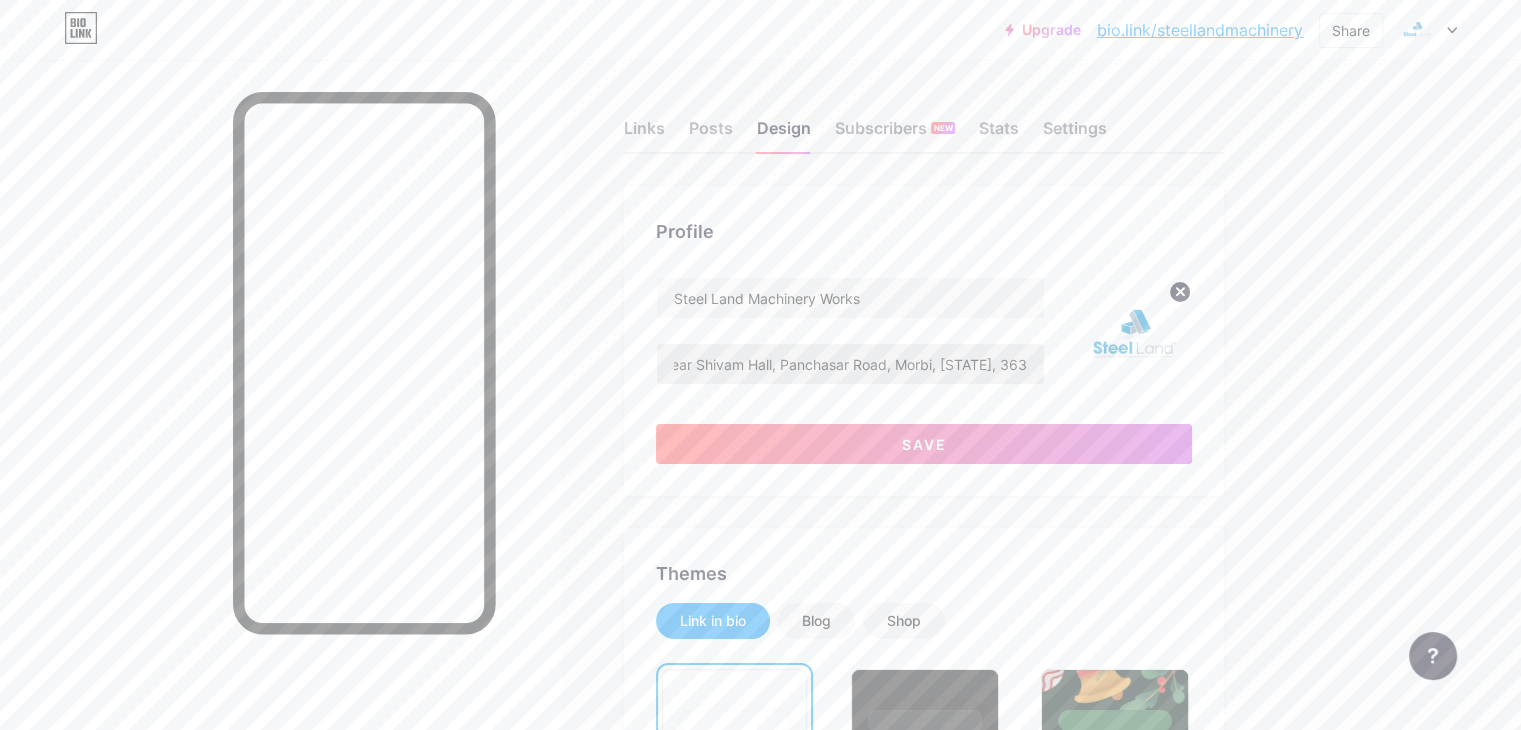 scroll, scrollTop: 0, scrollLeft: 0, axis: both 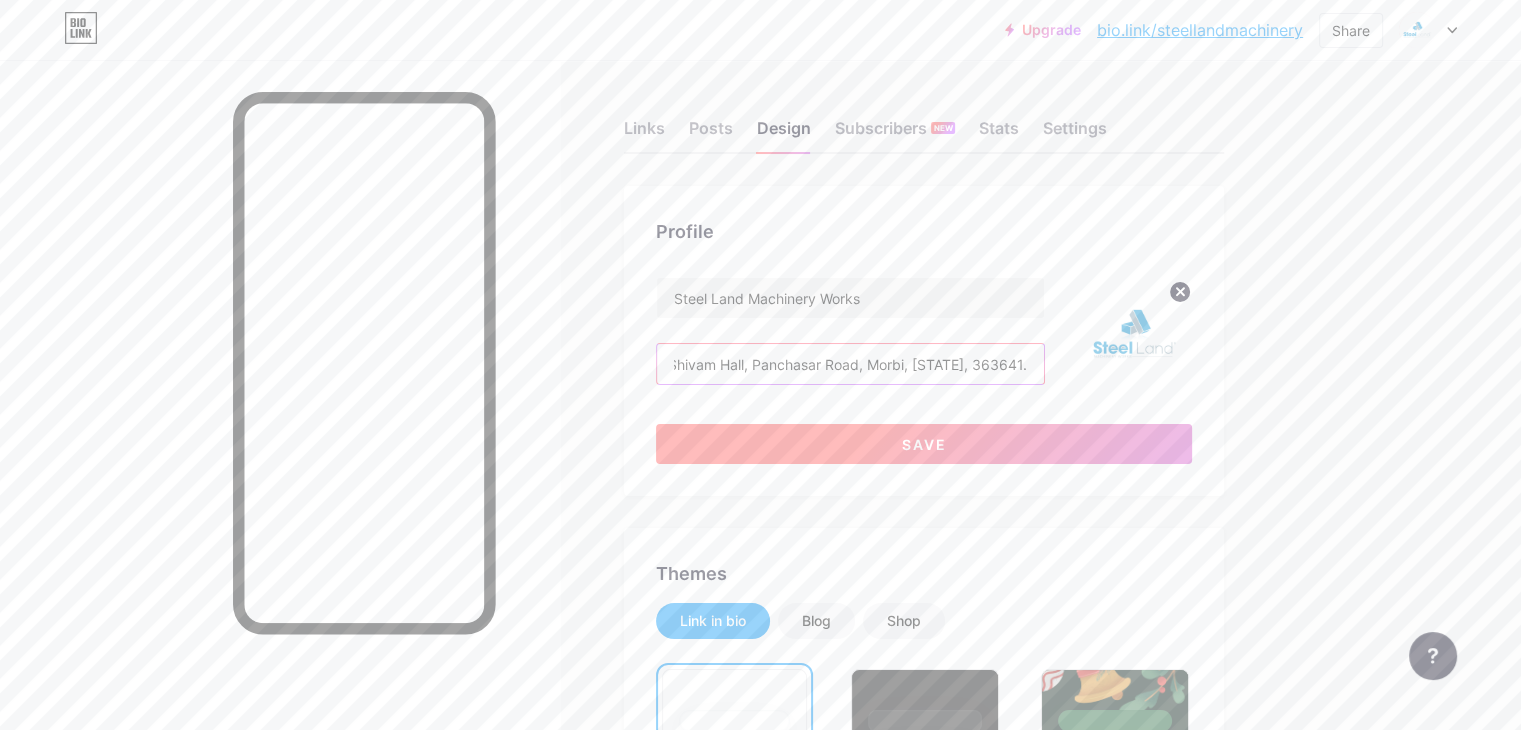 type on "Steel Land Machinery Works is a trusted Paver Block Machine Manufacturer In [STATE], offering high-quality, durable, and efficient machines for the construction industry. Specializing in both automatic and semi-automatic models, our machines ensure smooth operation, low maintenance, and consistent output. With a focus on innovation and customer satisfaction, we deliver reliable solutions tailored to industry needs. Address - Satvara Estate Street, Near Shivam Hall, Panchasar Road, Morbi, [STATE], 363641." 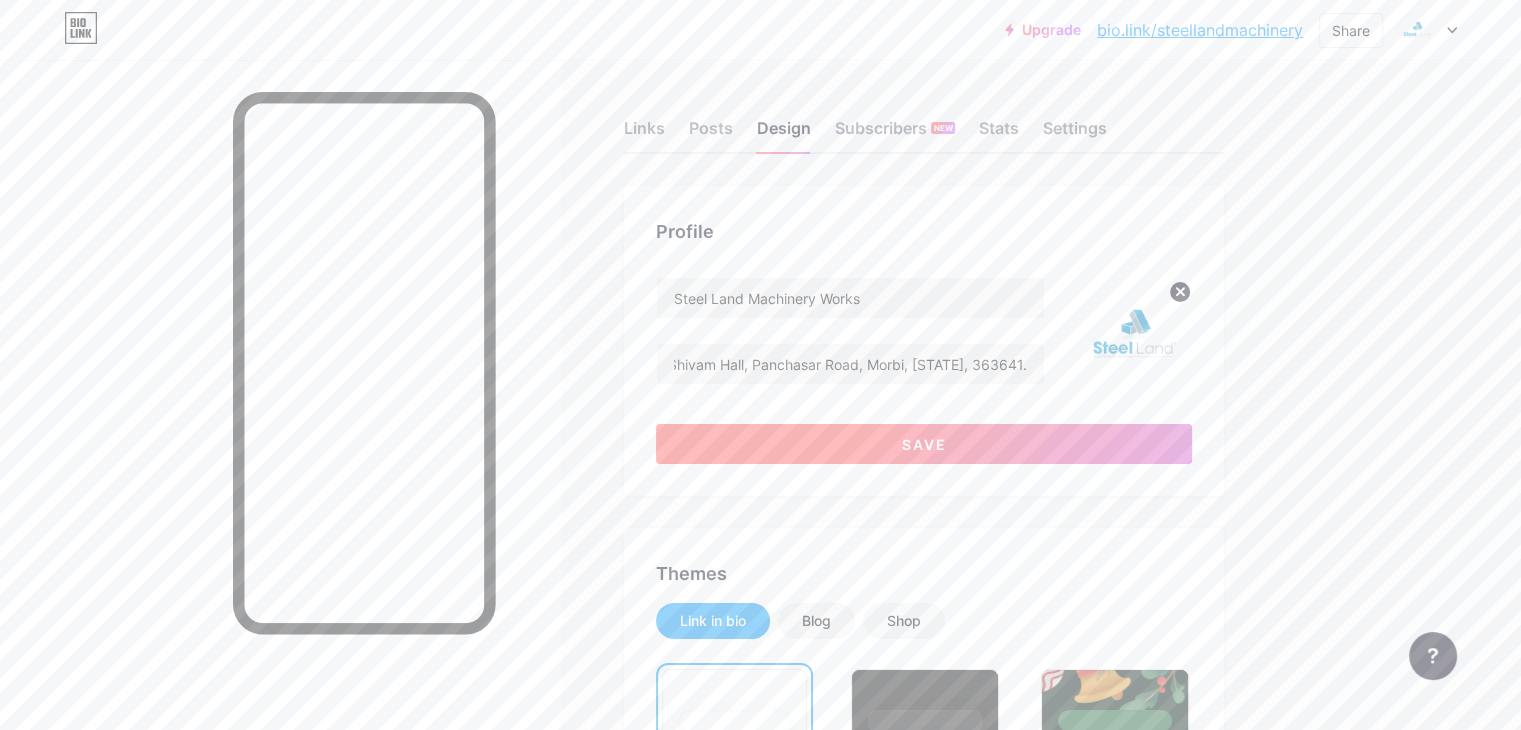 scroll, scrollTop: 0, scrollLeft: 0, axis: both 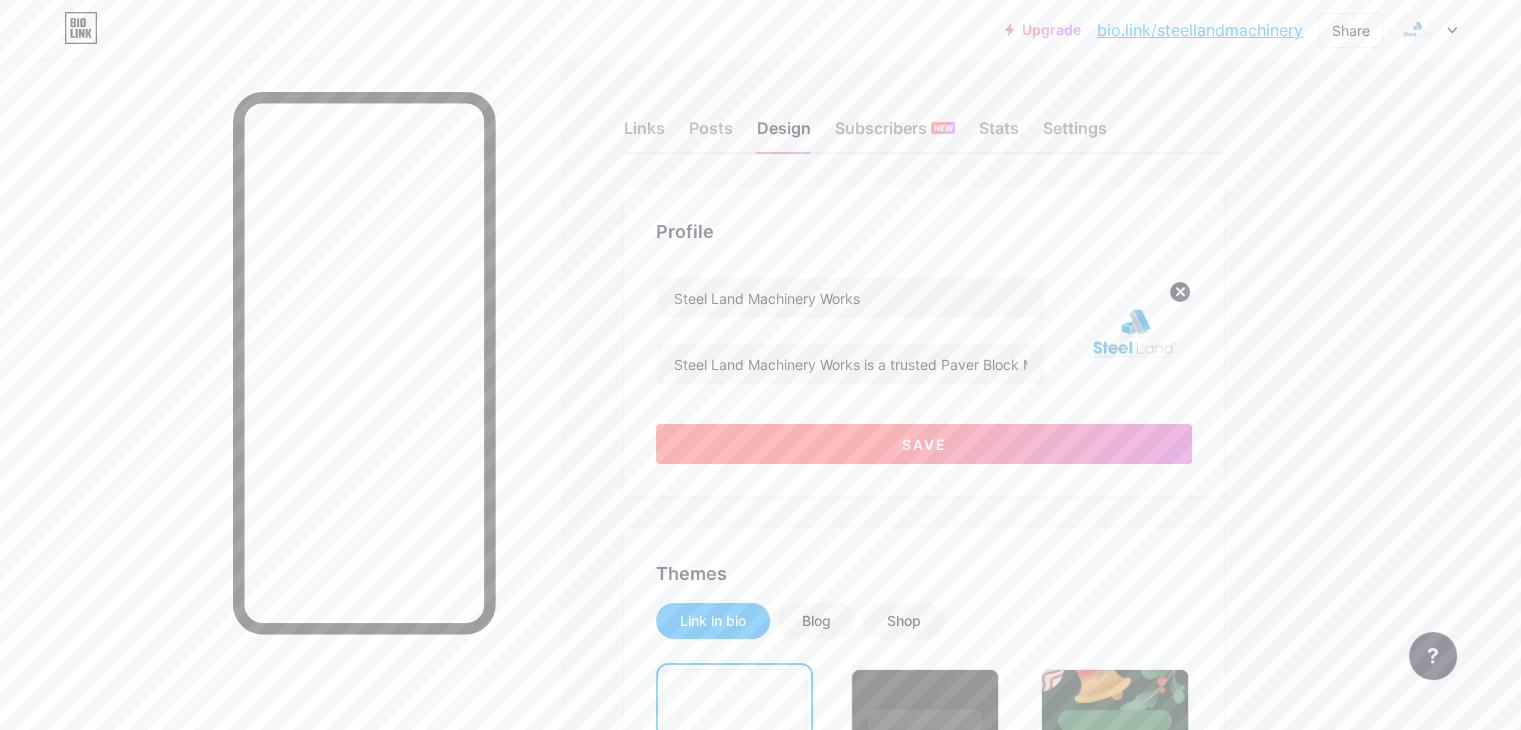 click on "Save" at bounding box center (924, 444) 